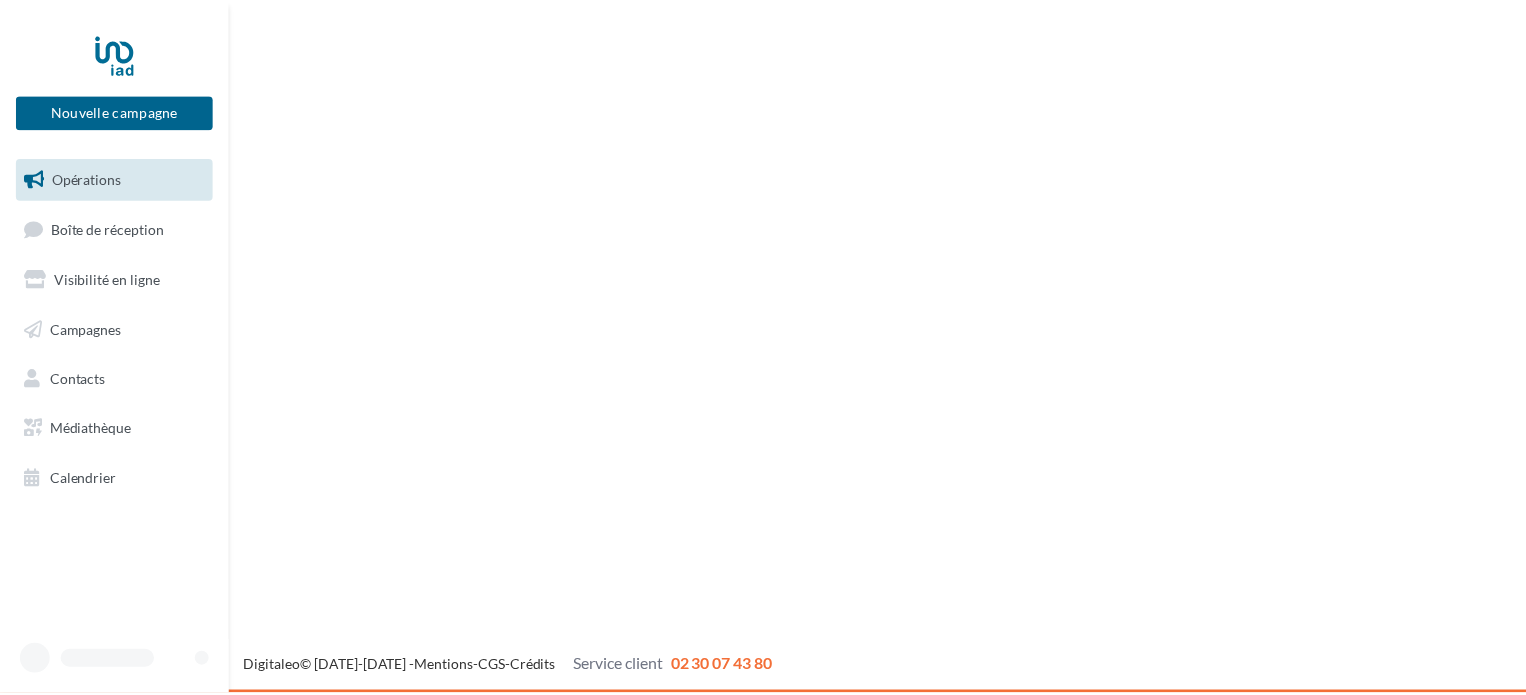 scroll, scrollTop: 0, scrollLeft: 0, axis: both 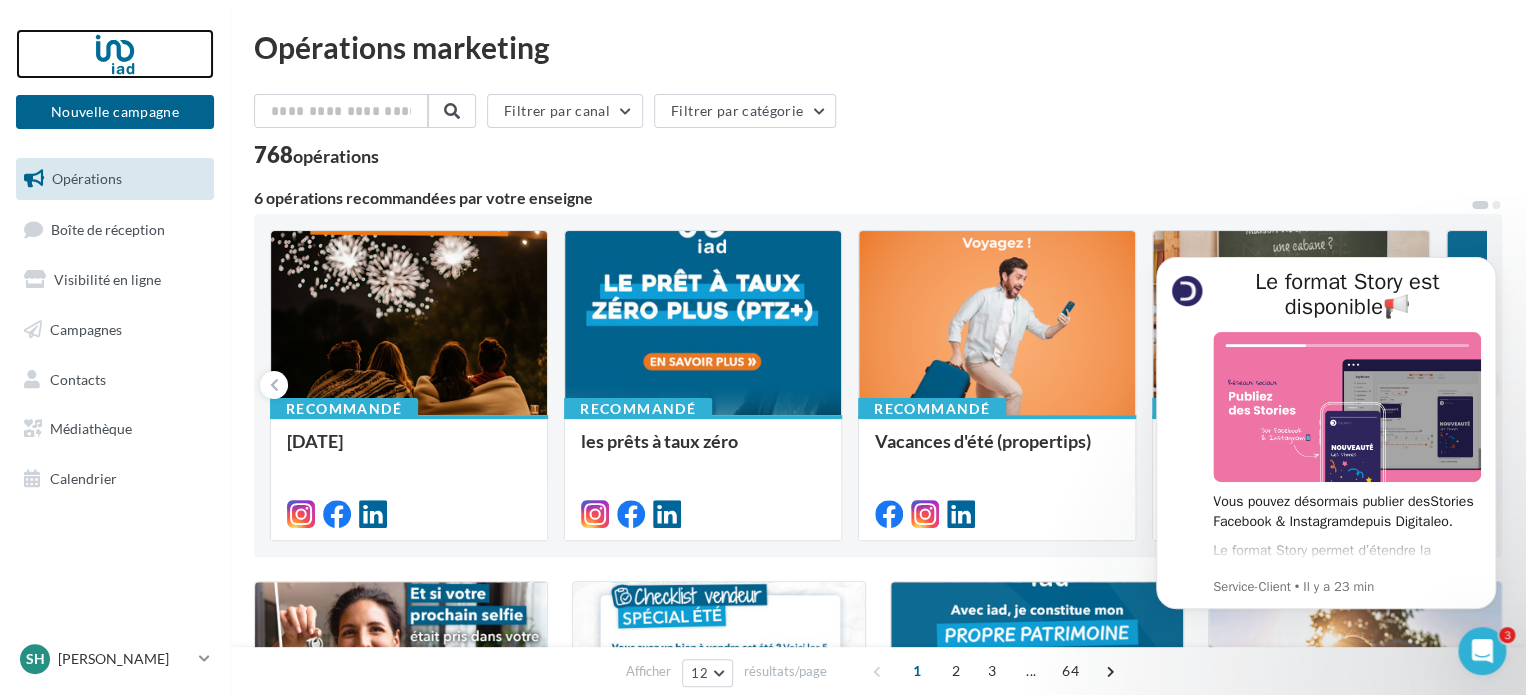 click at bounding box center [115, 54] 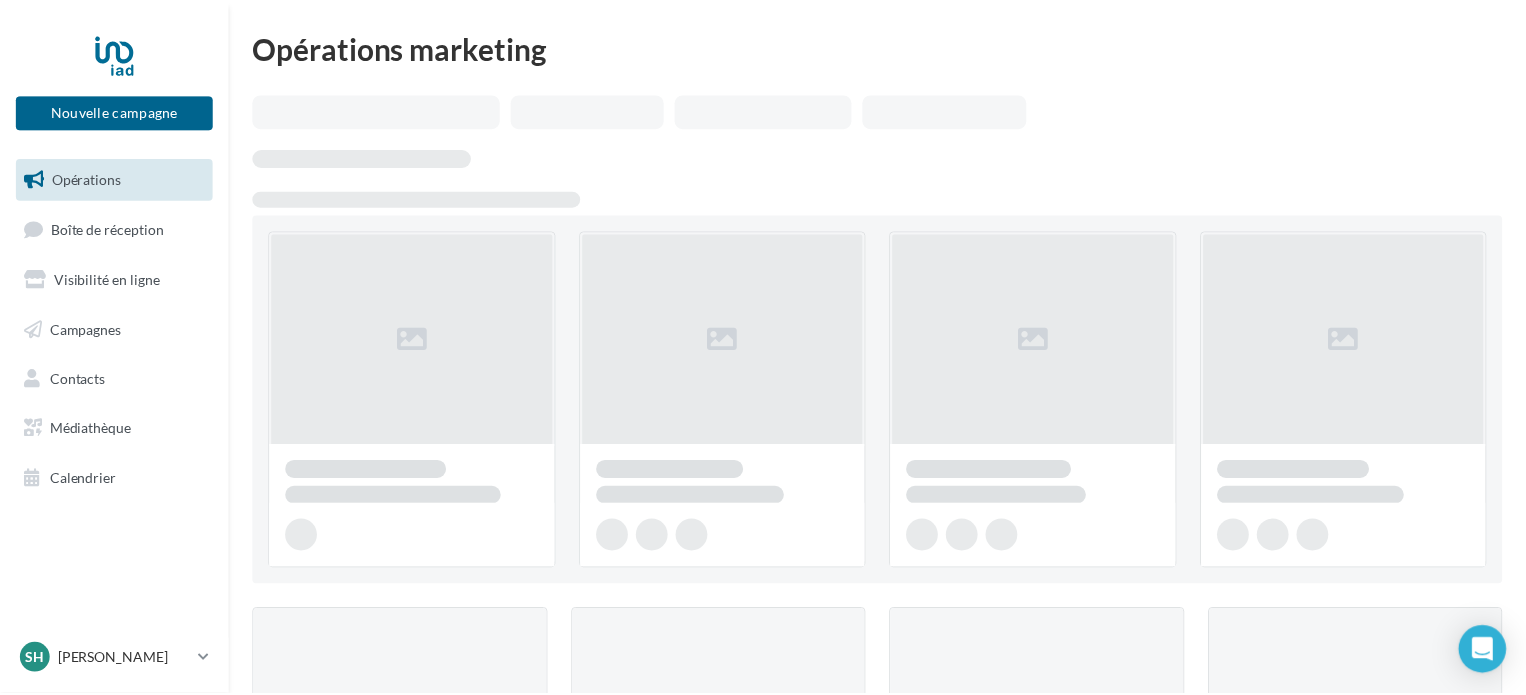 scroll, scrollTop: 0, scrollLeft: 0, axis: both 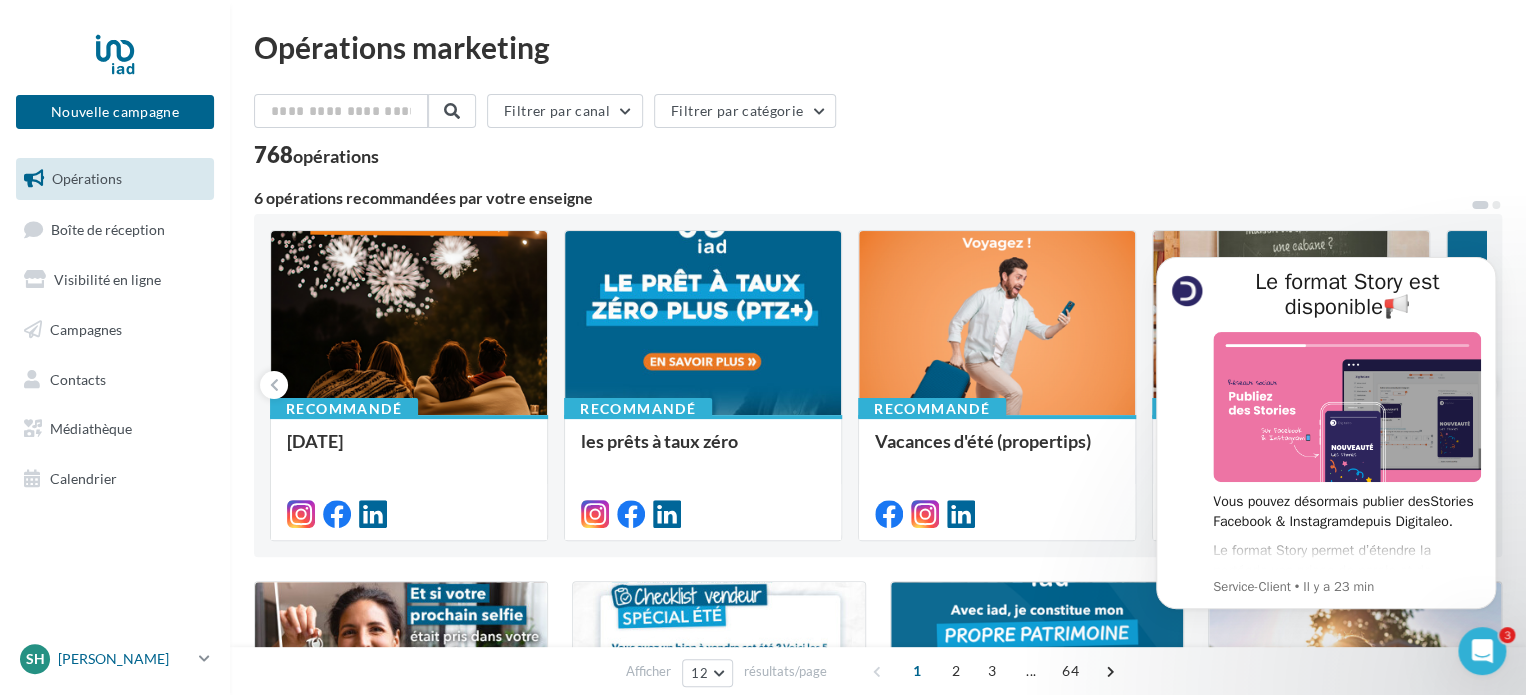 click at bounding box center [204, 658] 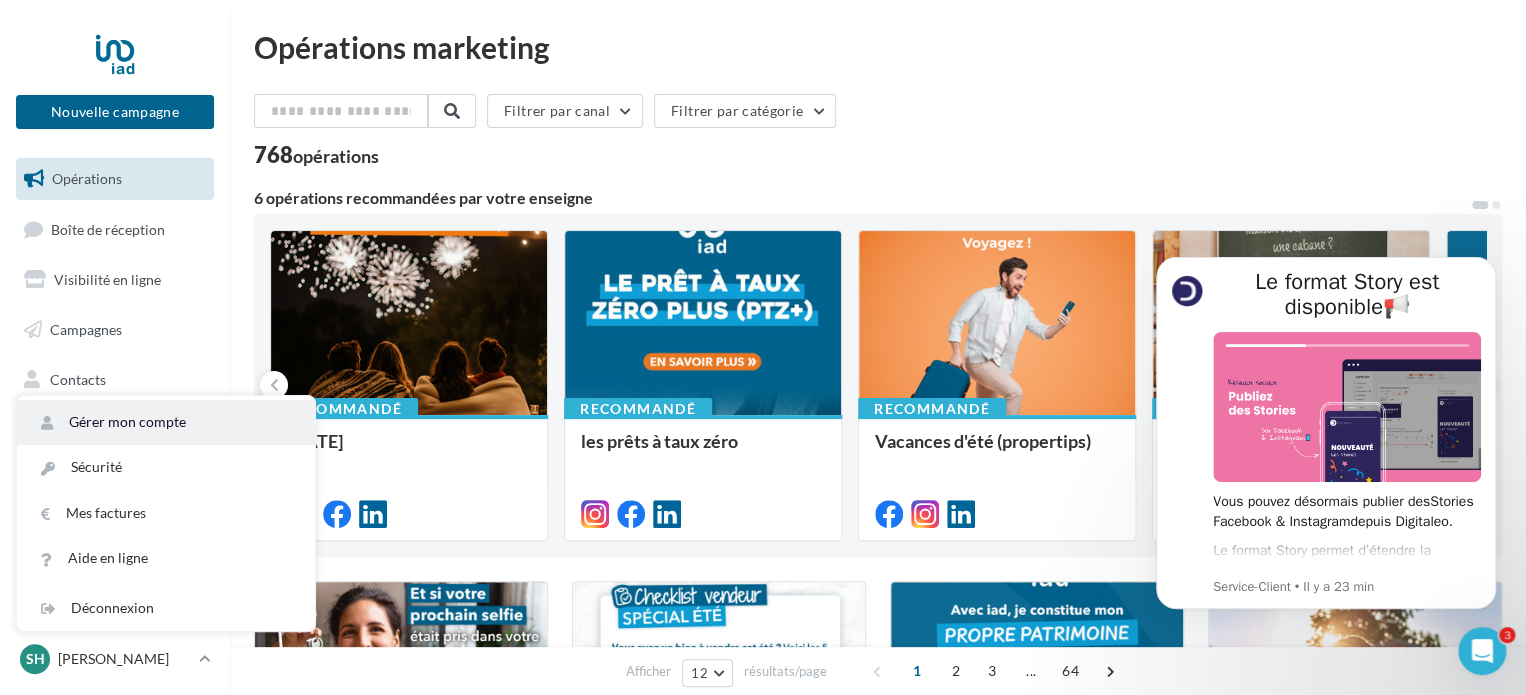 click on "Gérer mon compte" at bounding box center (166, 422) 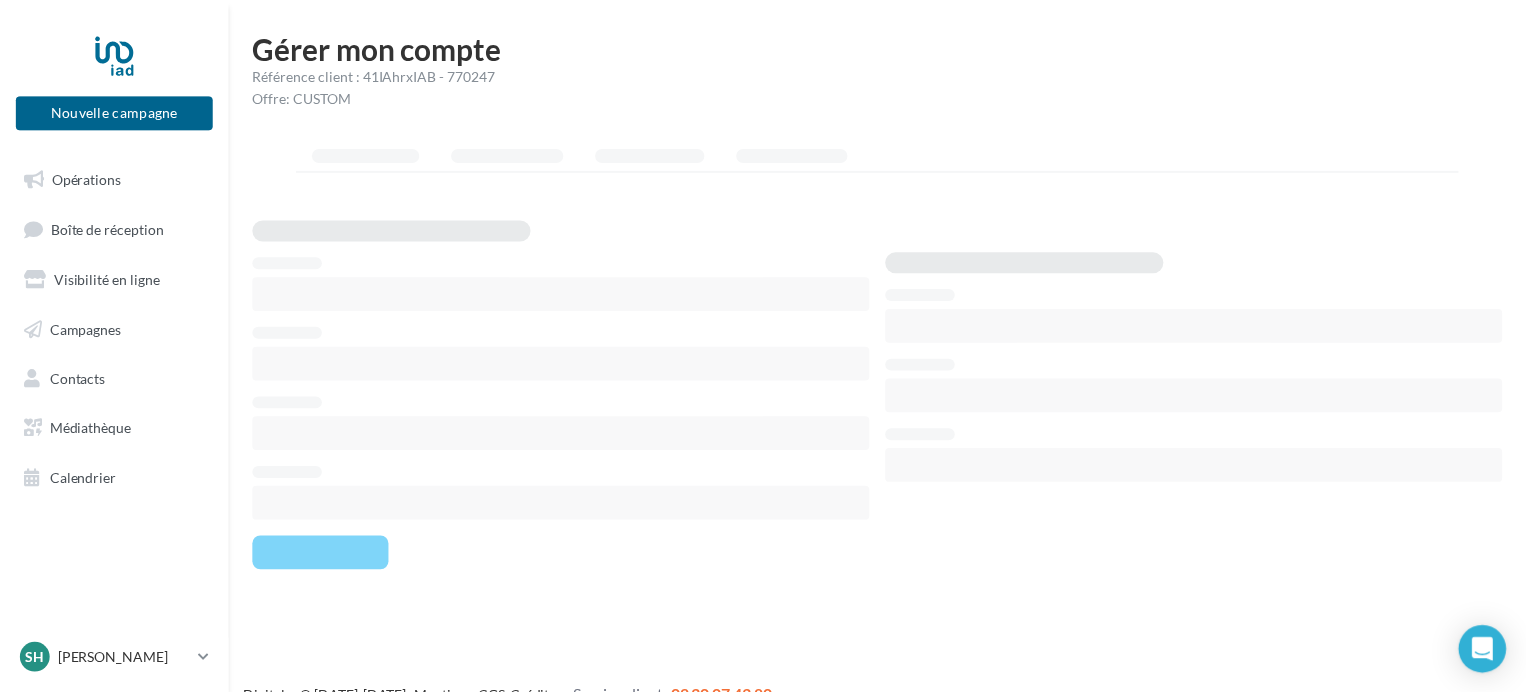 scroll, scrollTop: 0, scrollLeft: 0, axis: both 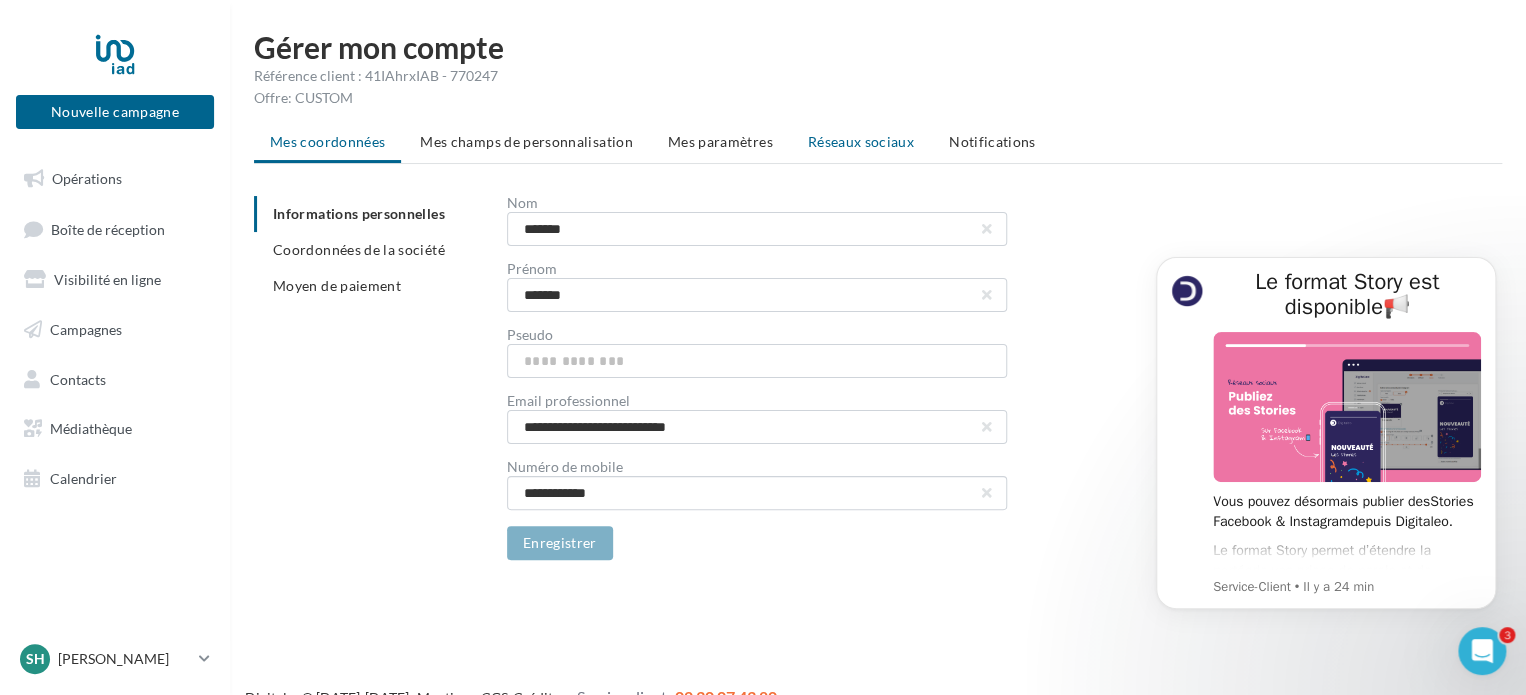 click on "Réseaux sociaux" at bounding box center [861, 141] 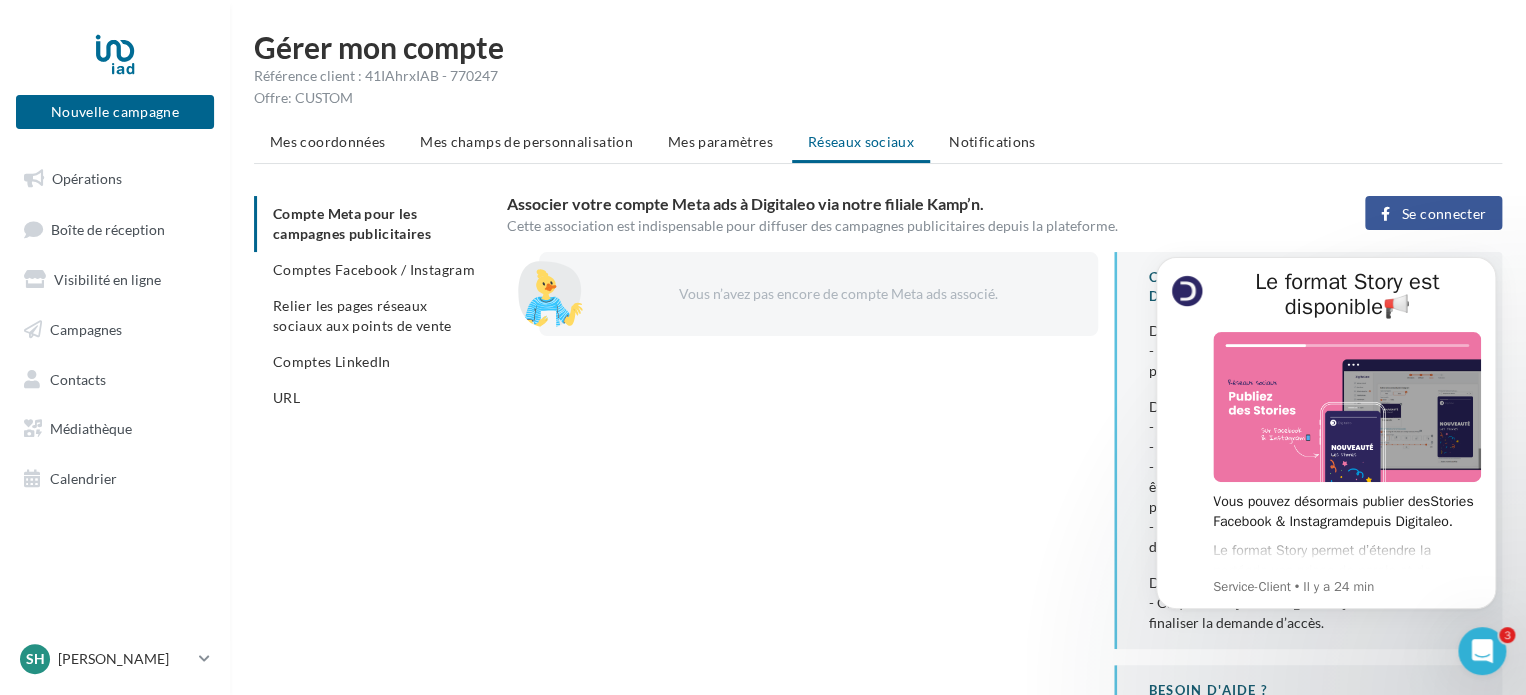 click on "Mes coordonnées
Mes champs de personnalisation
Mes paramètres
Réseaux sociaux
Notifications" at bounding box center [878, 144] 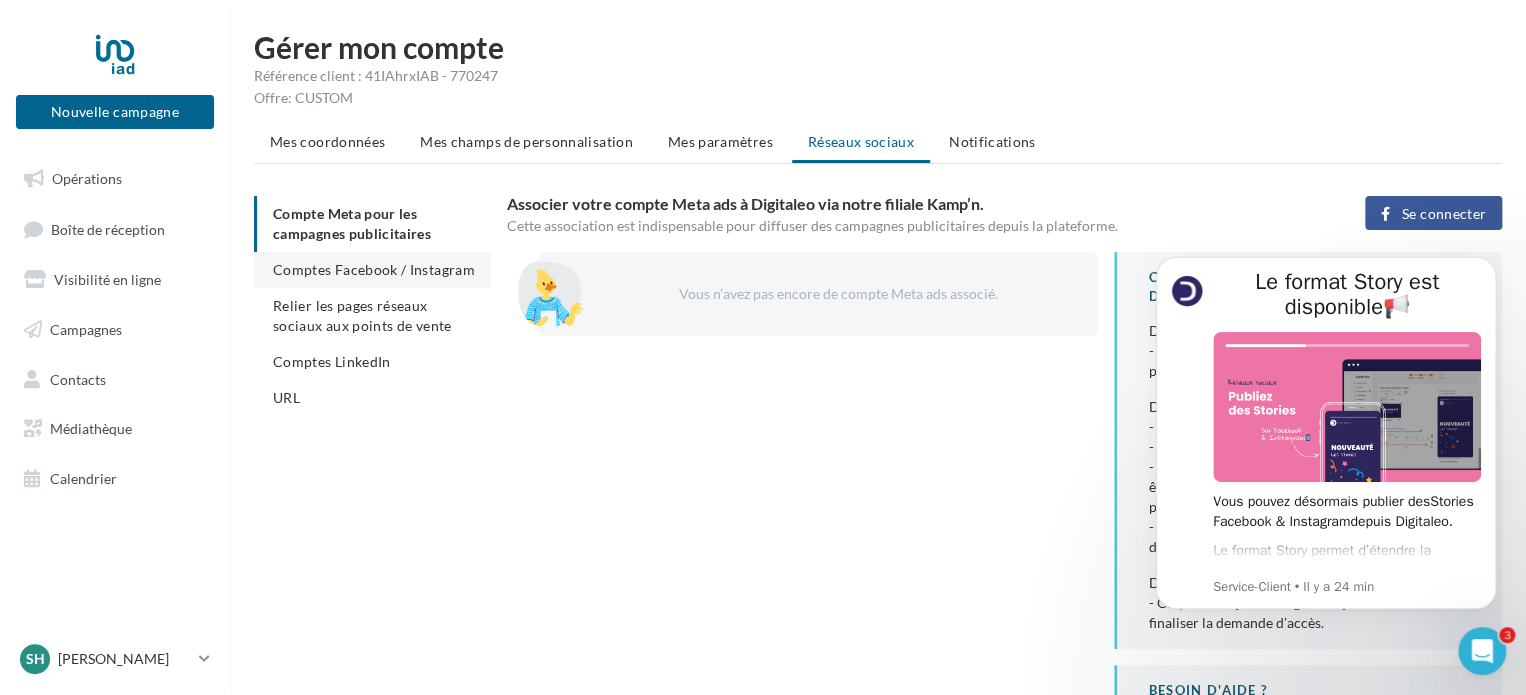 click on "Comptes Facebook / Instagram" at bounding box center [374, 269] 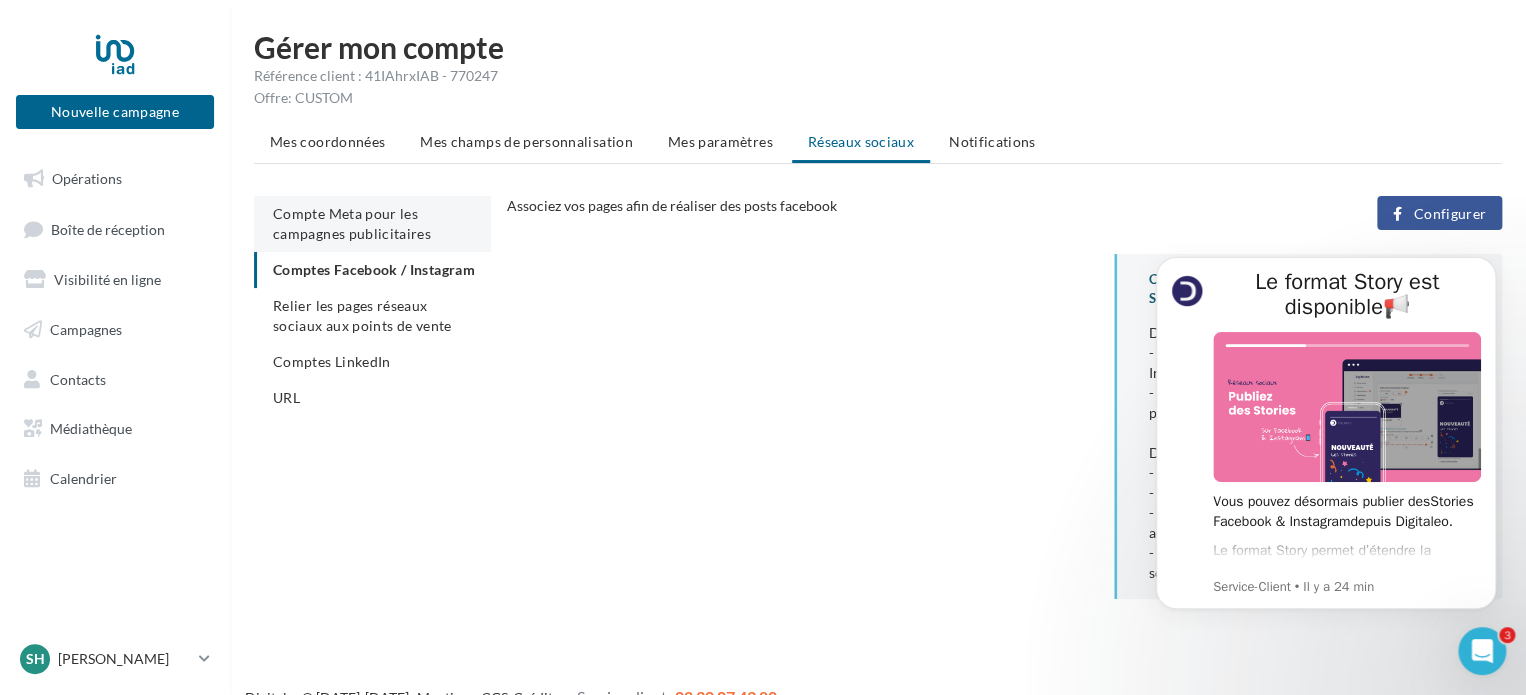 click on "Compte Meta pour les campagnes publicitaires" at bounding box center [352, 223] 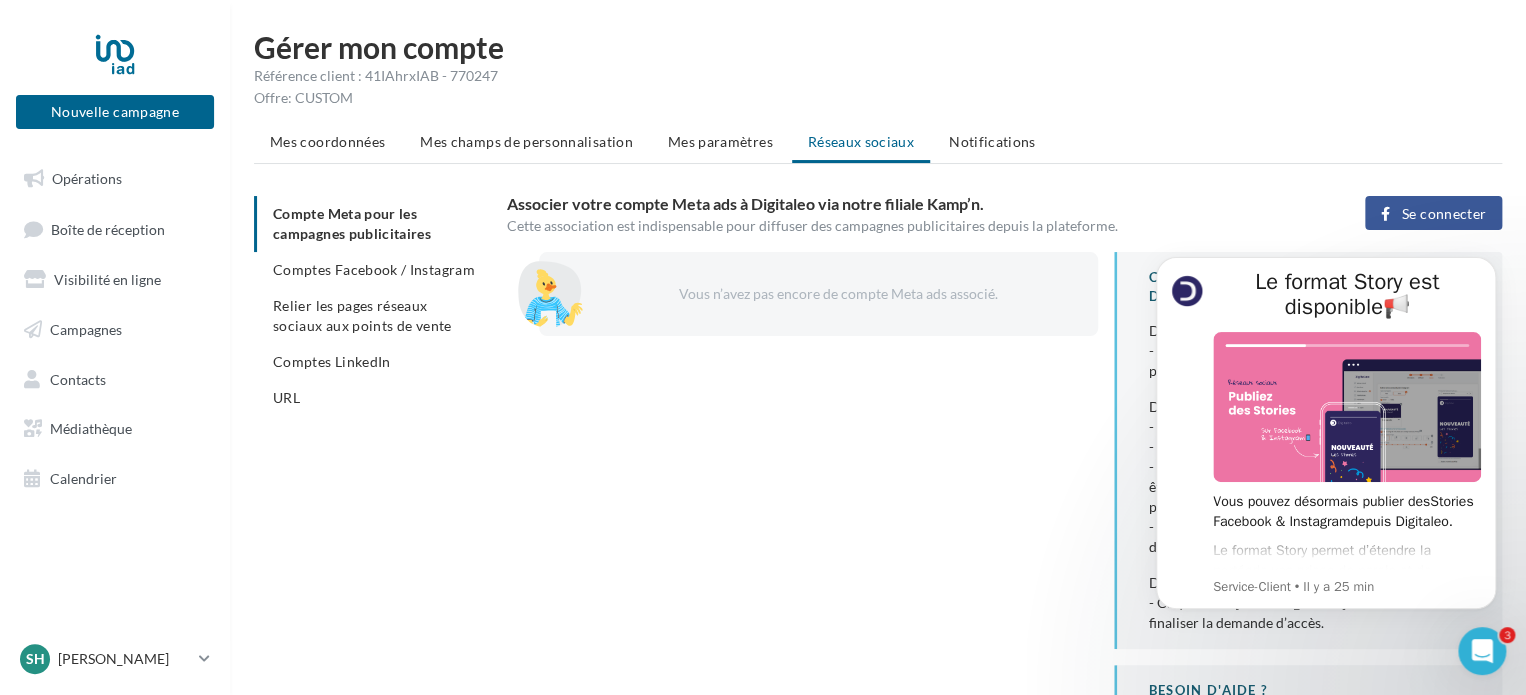 drag, startPoint x: 702, startPoint y: 299, endPoint x: 683, endPoint y: 307, distance: 20.615528 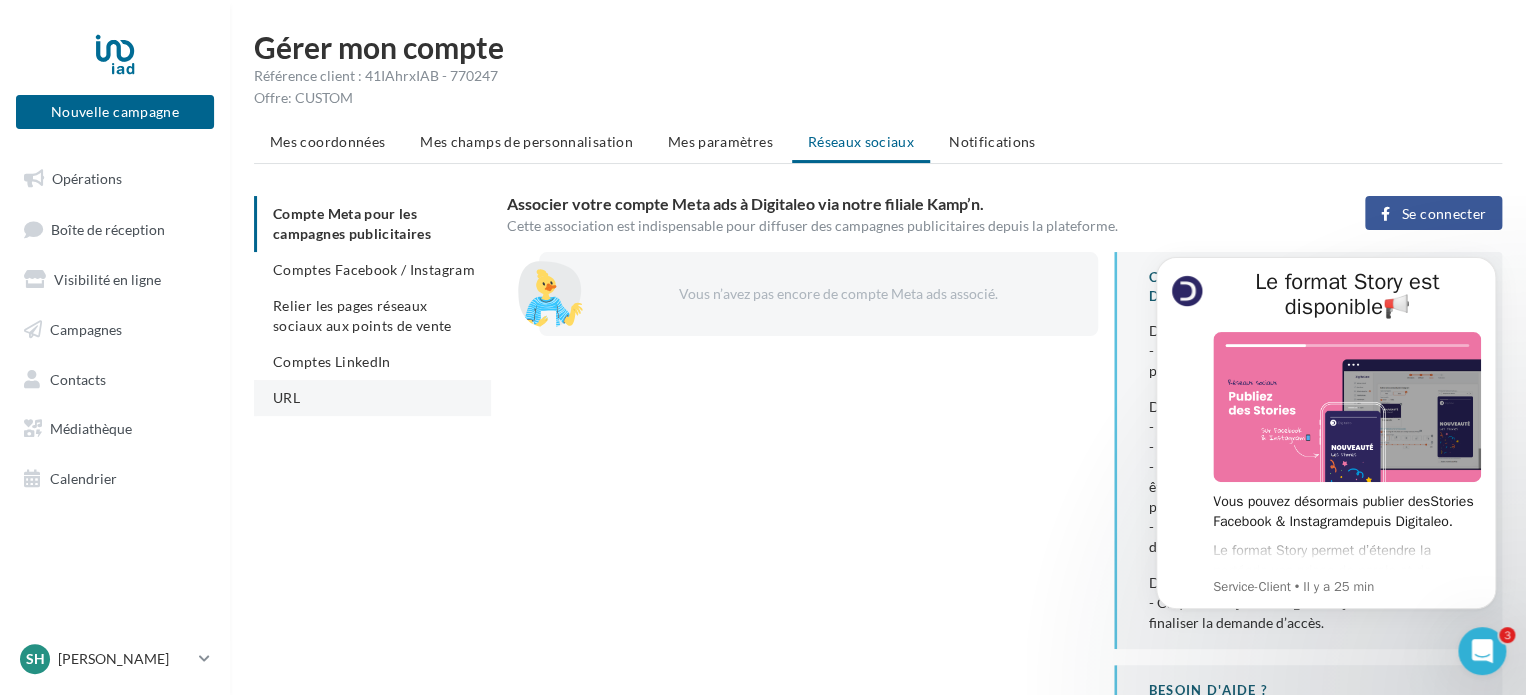 drag, startPoint x: 667, startPoint y: 282, endPoint x: 319, endPoint y: 396, distance: 366.19666 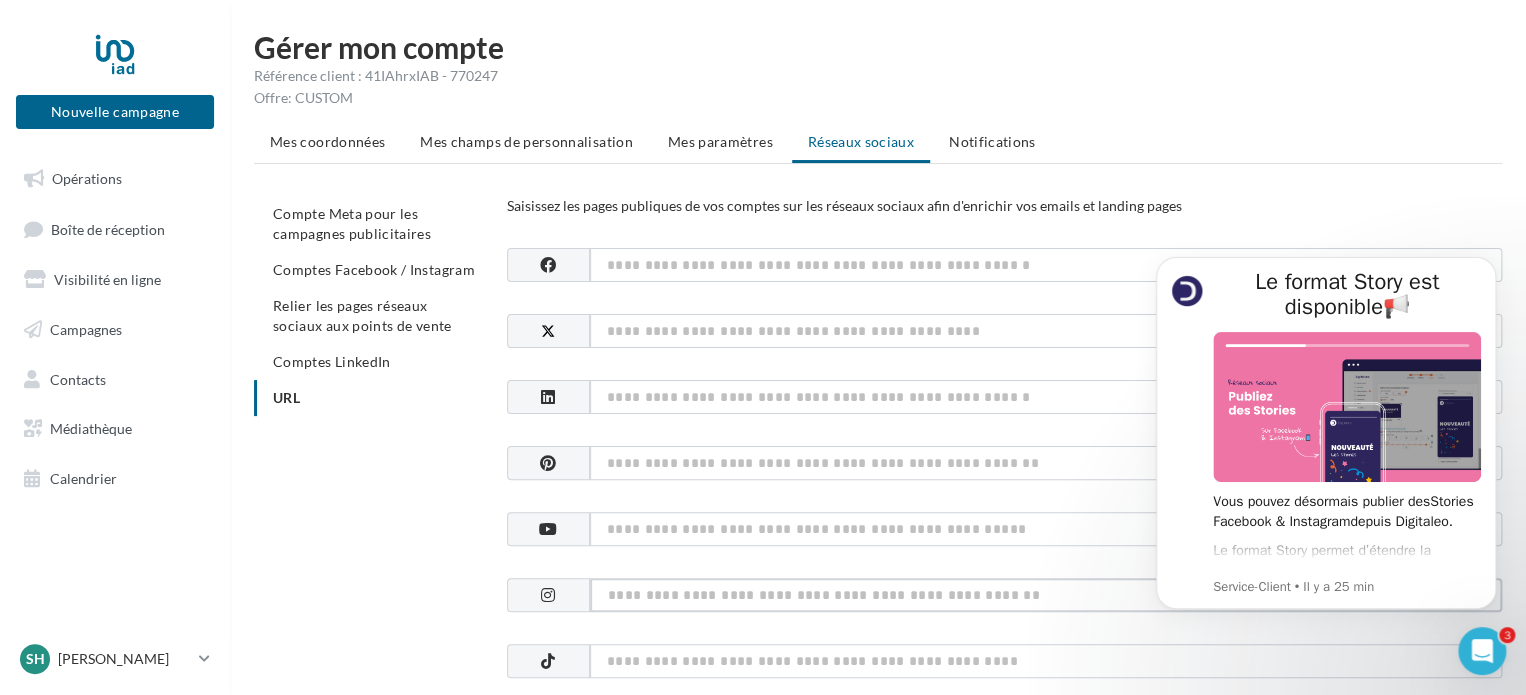 paste on "**********" 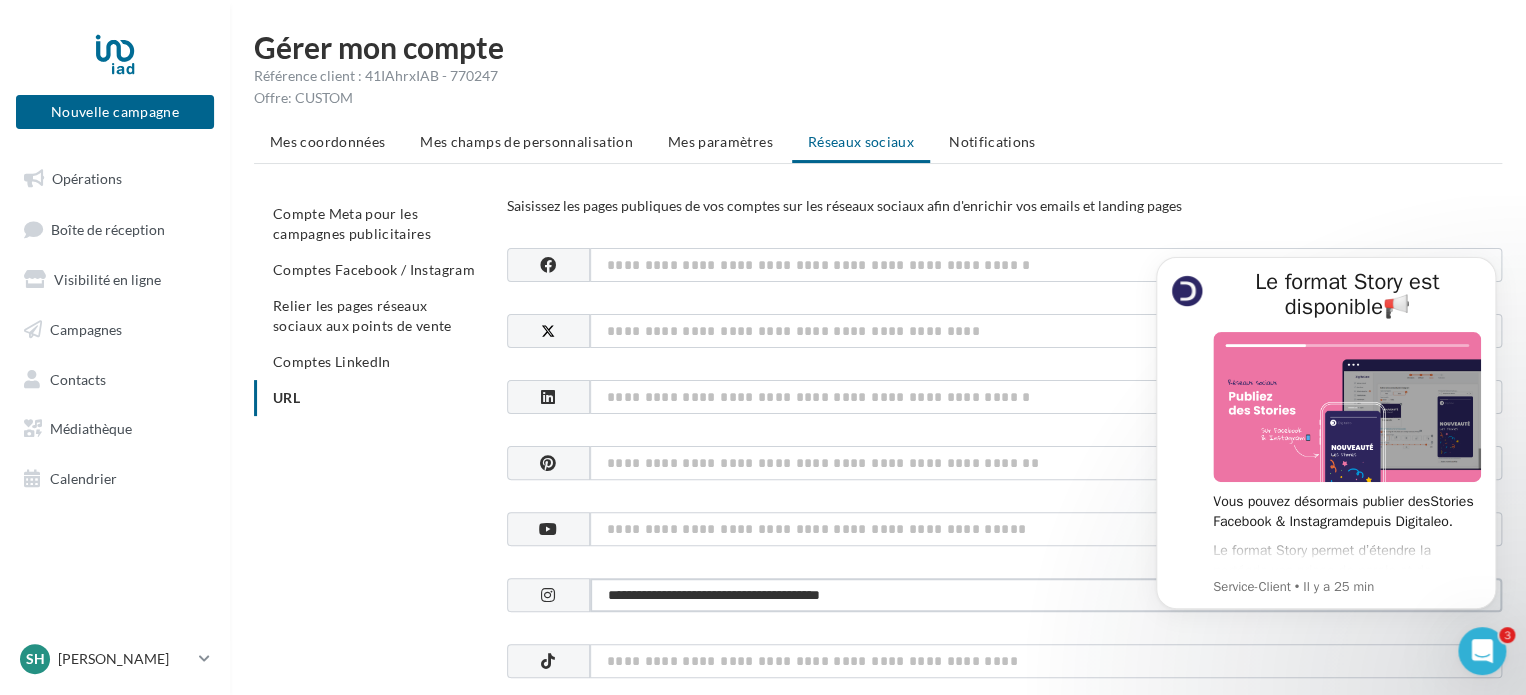 type on "**********" 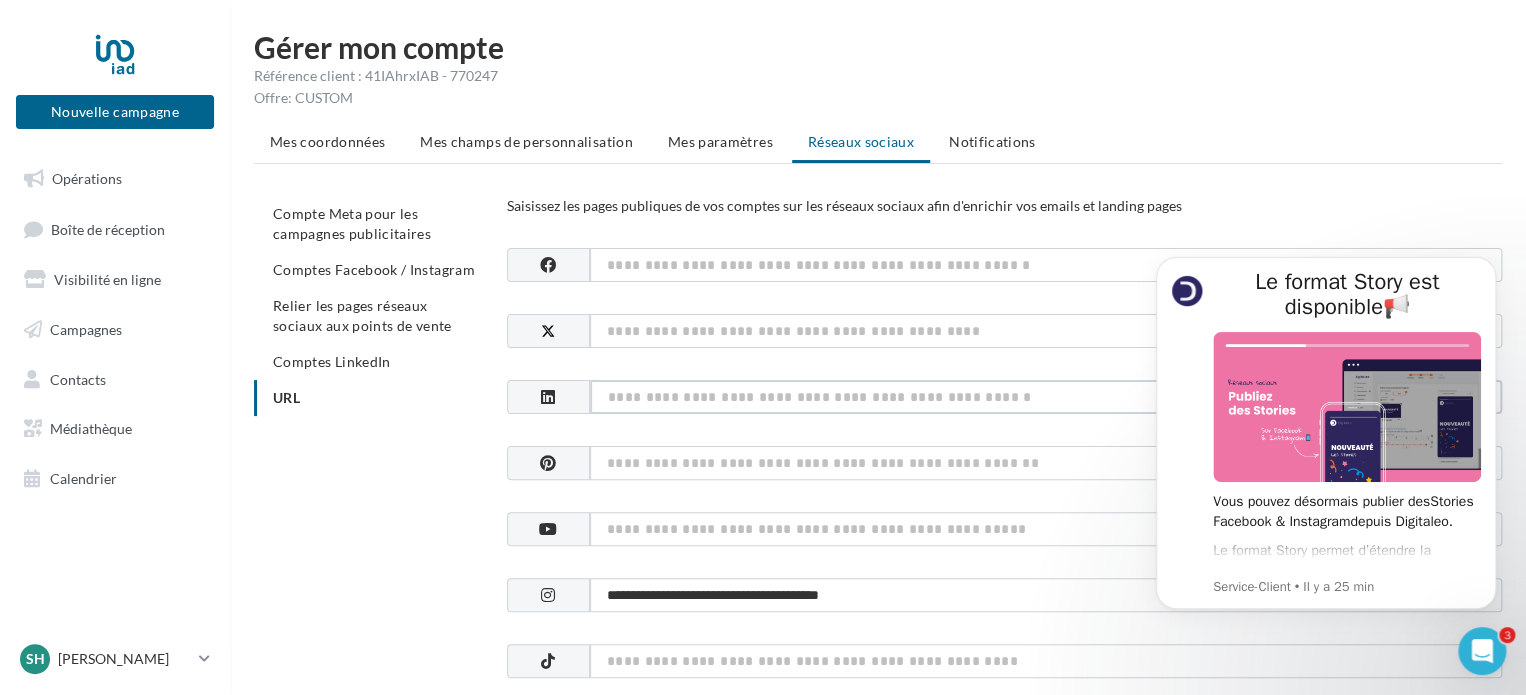 click at bounding box center [1046, 397] 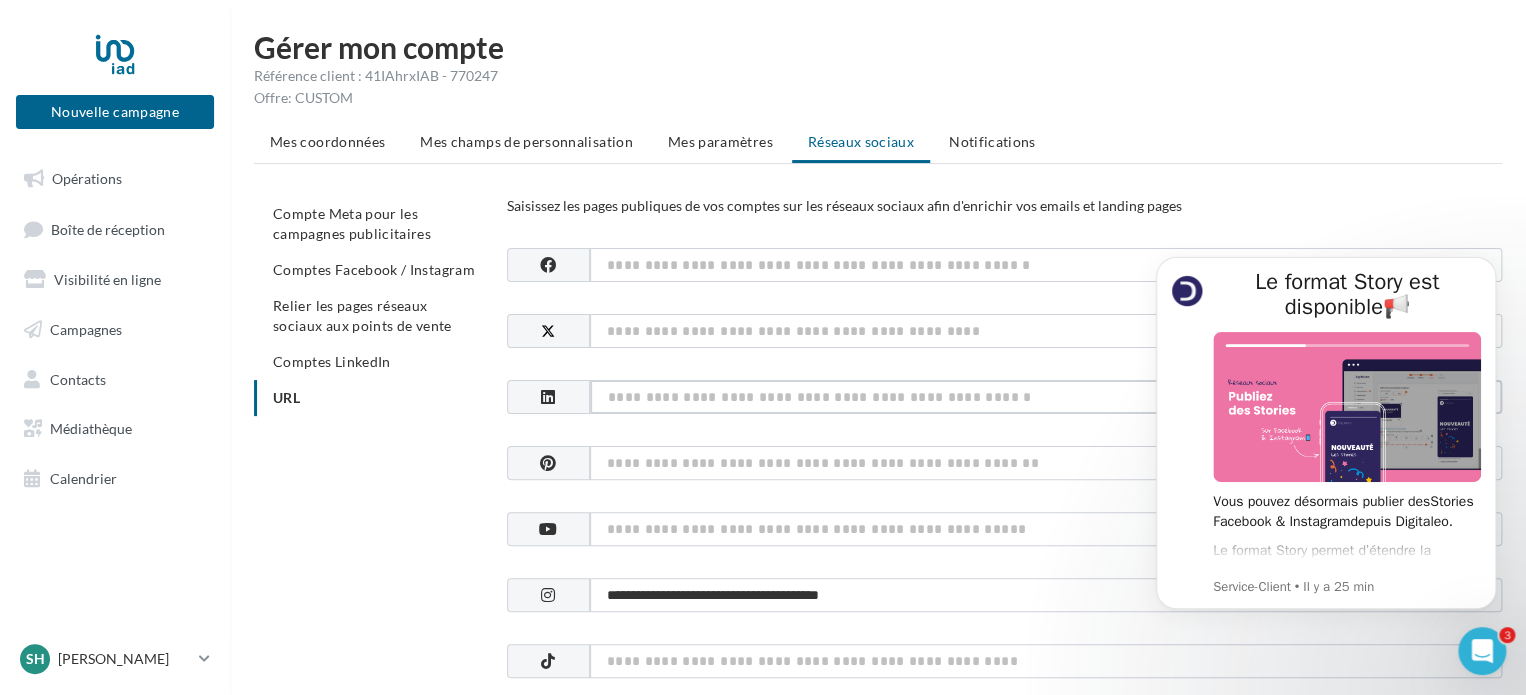paste on "**********" 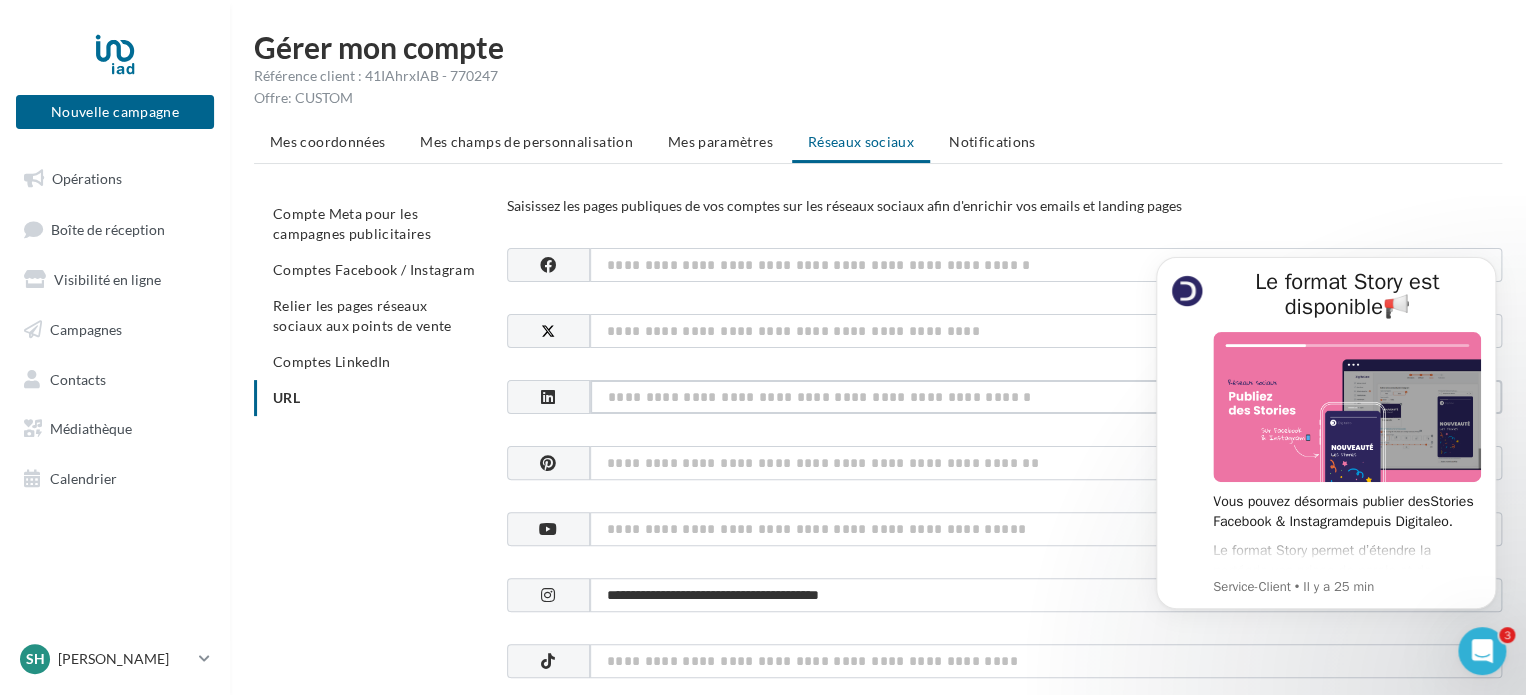 type on "**********" 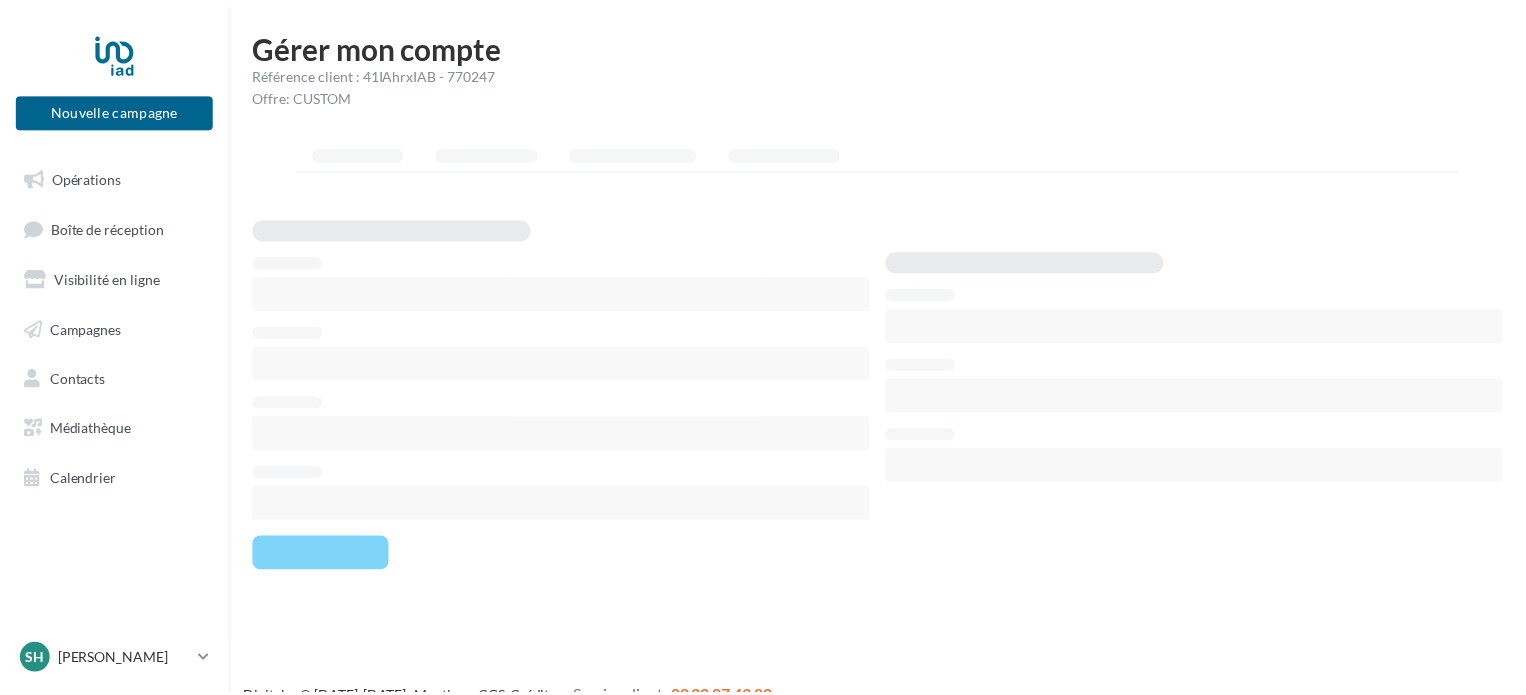 scroll, scrollTop: 0, scrollLeft: 0, axis: both 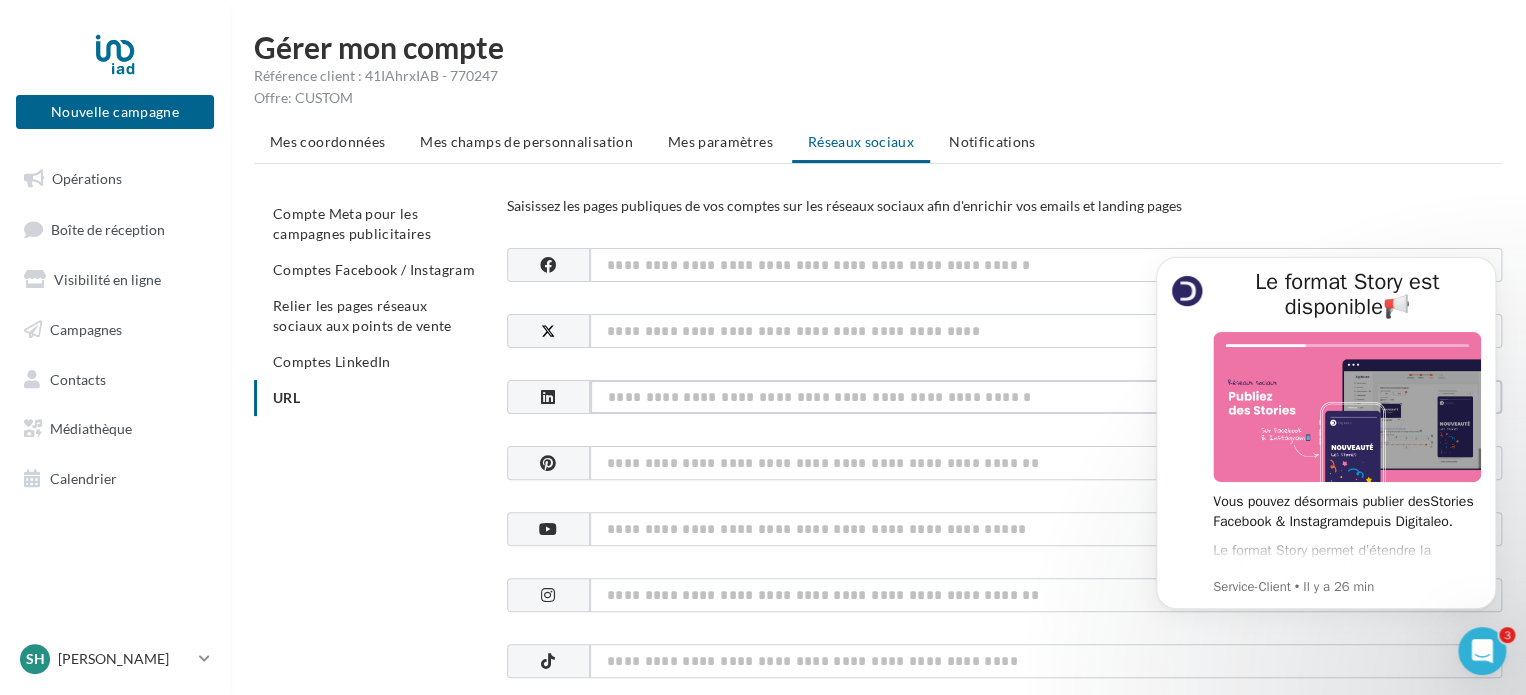 click at bounding box center [1046, 397] 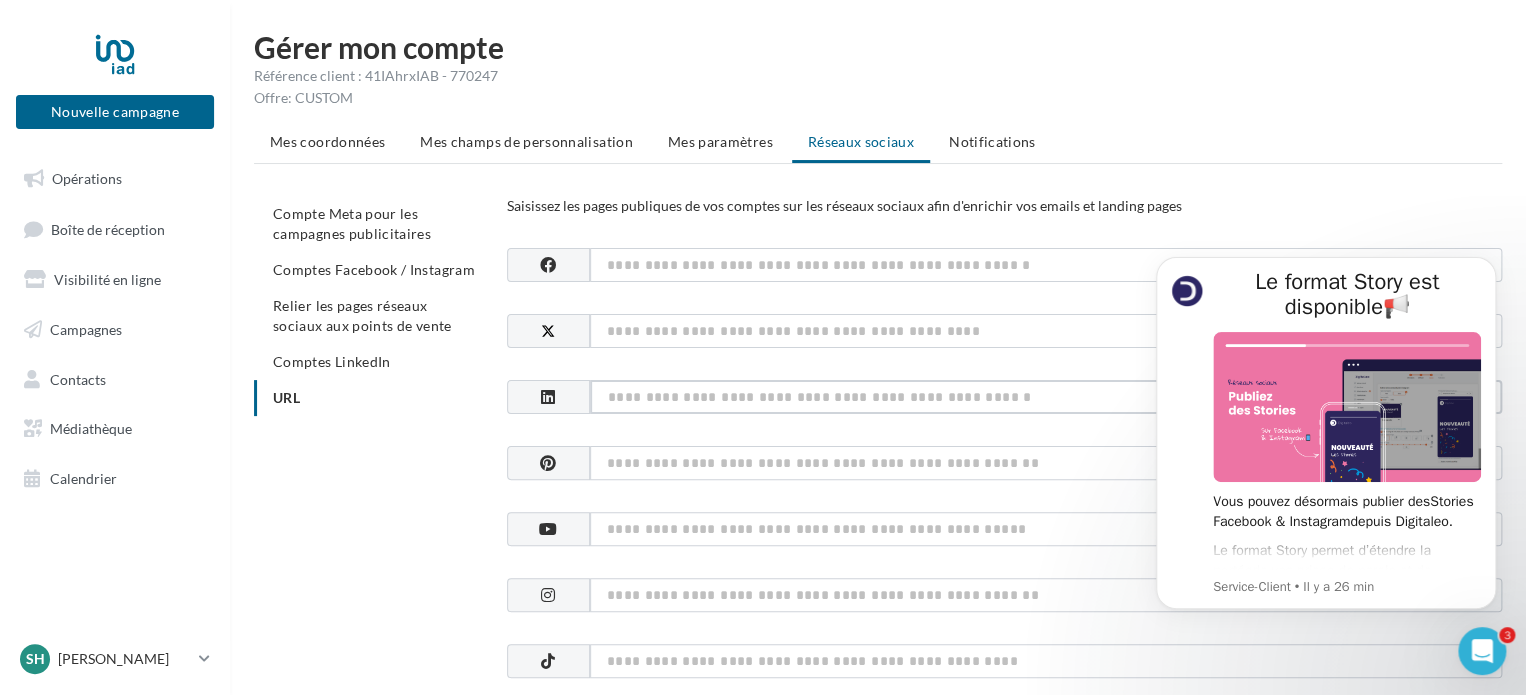 paste on "**********" 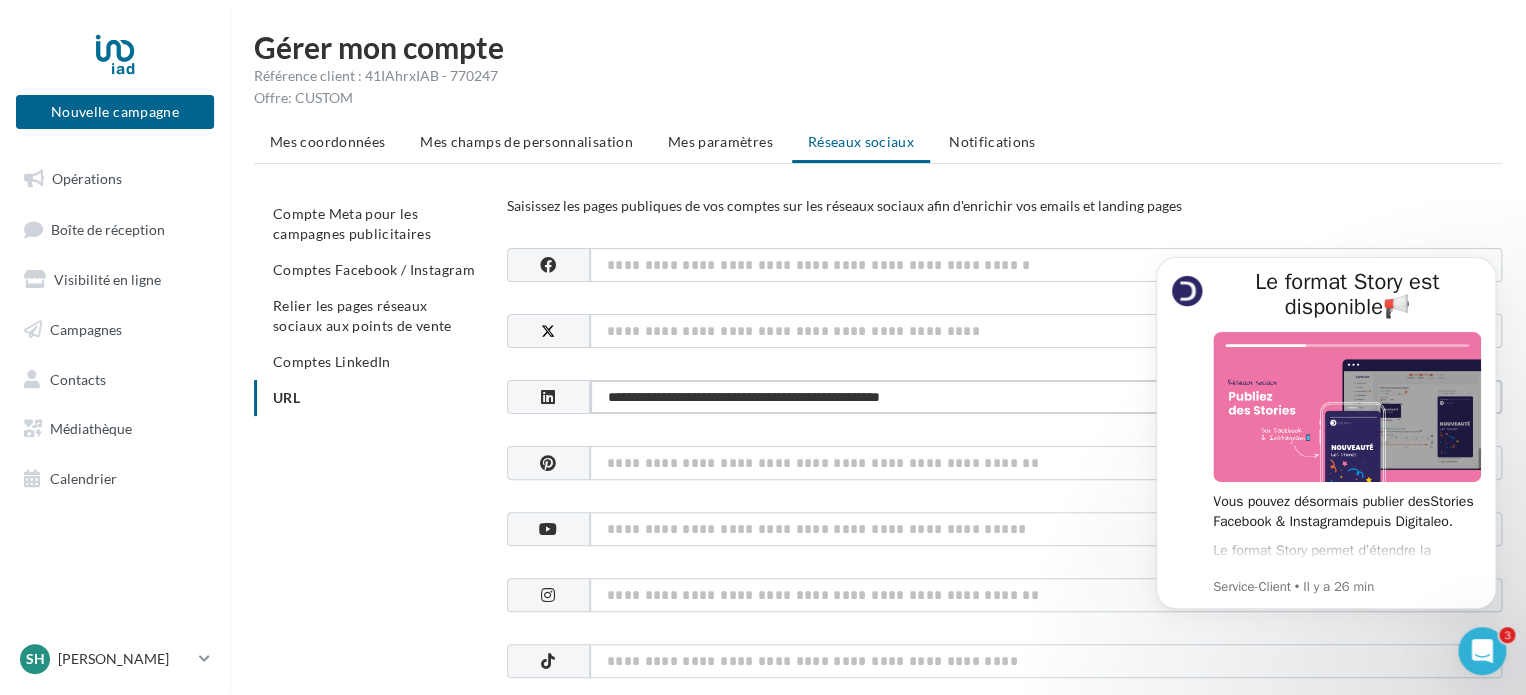 type on "**********" 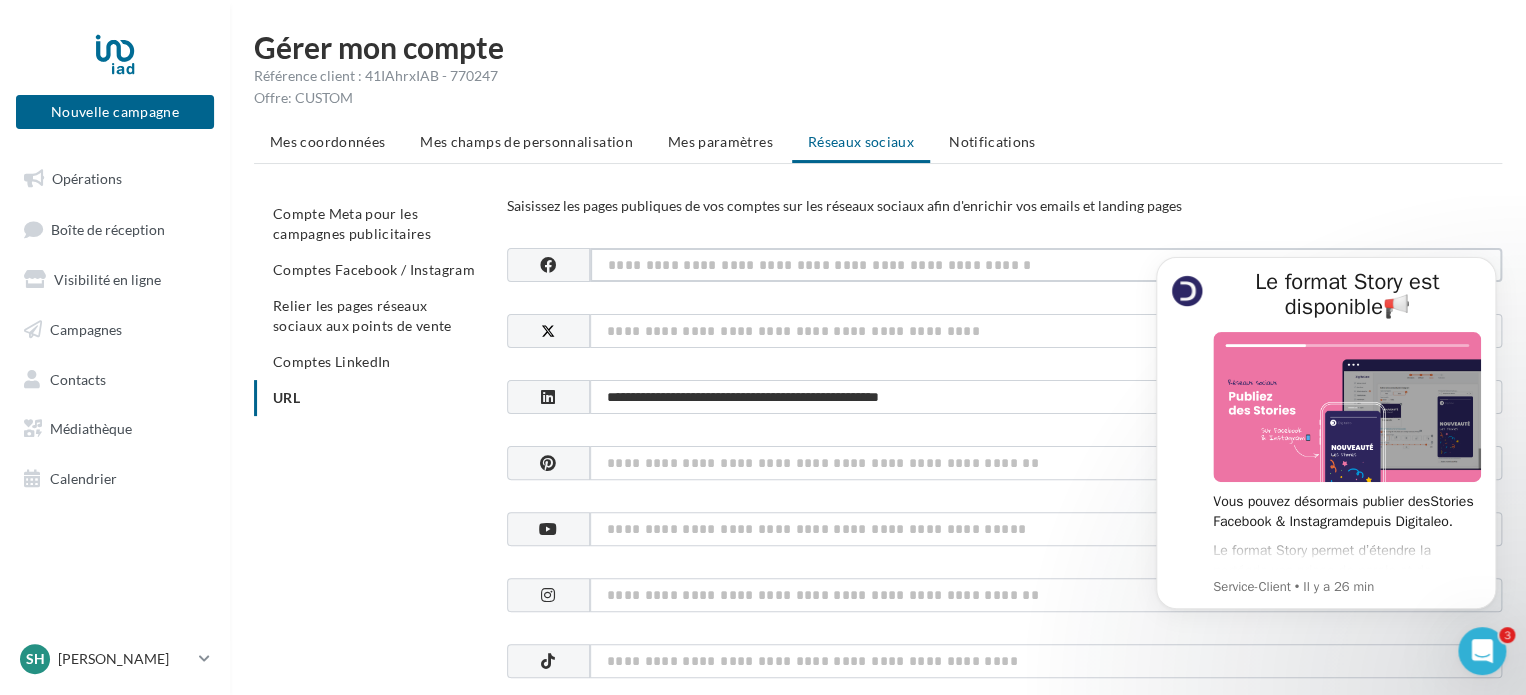 click at bounding box center [1046, 265] 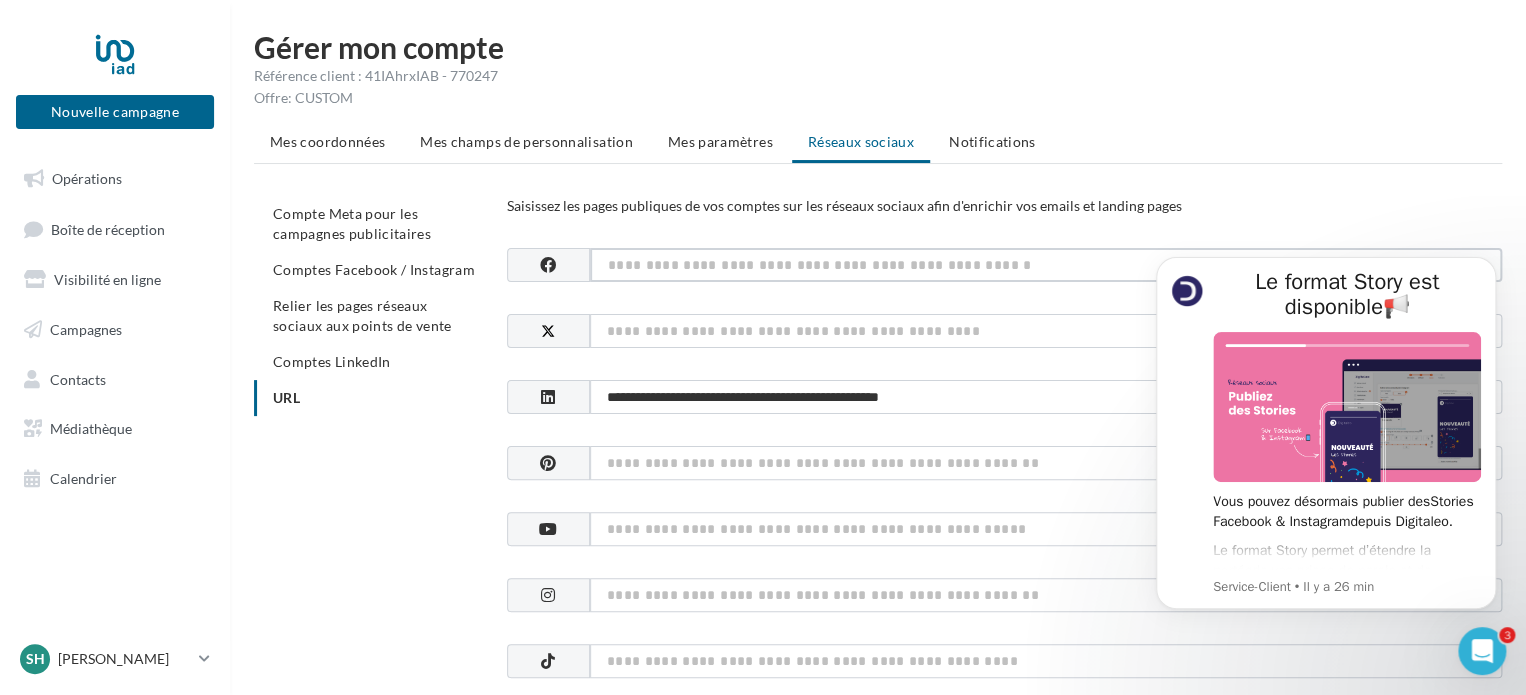 paste on "**********" 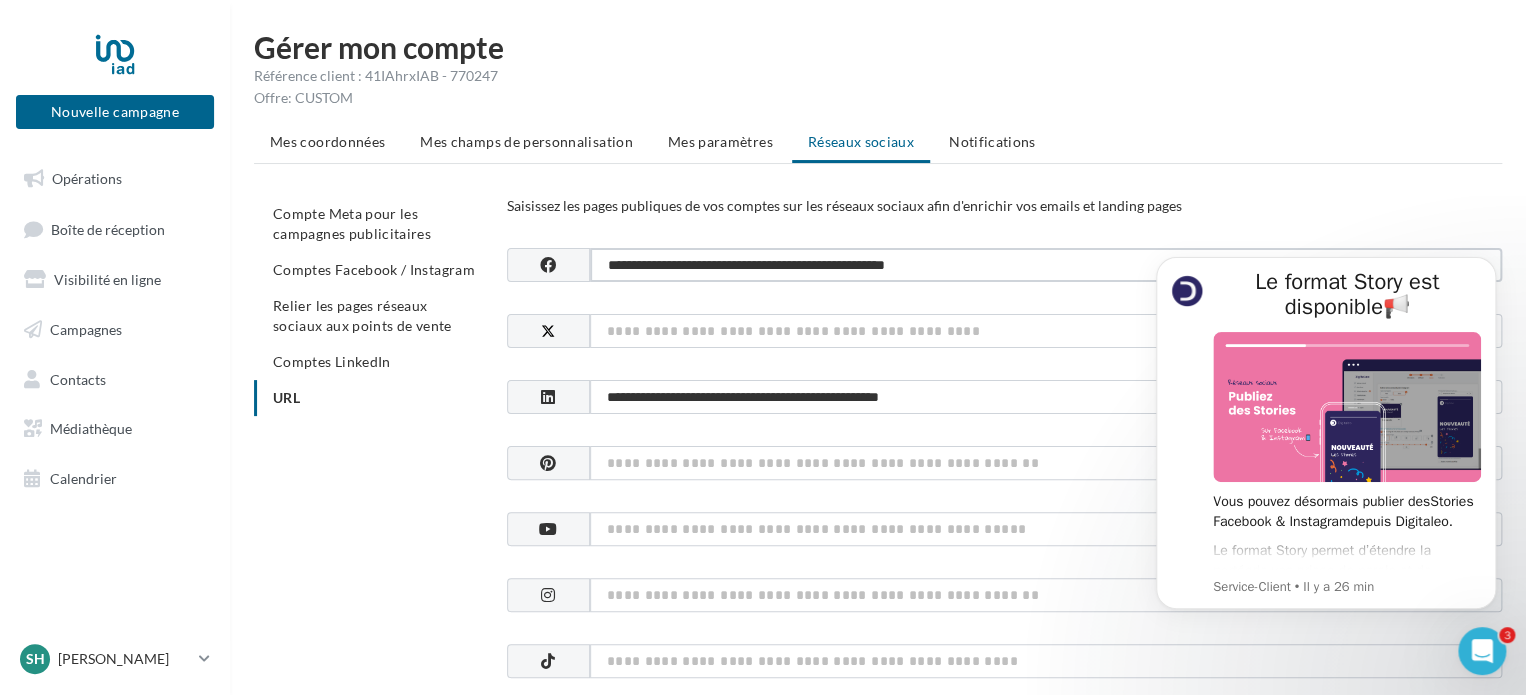 type on "**********" 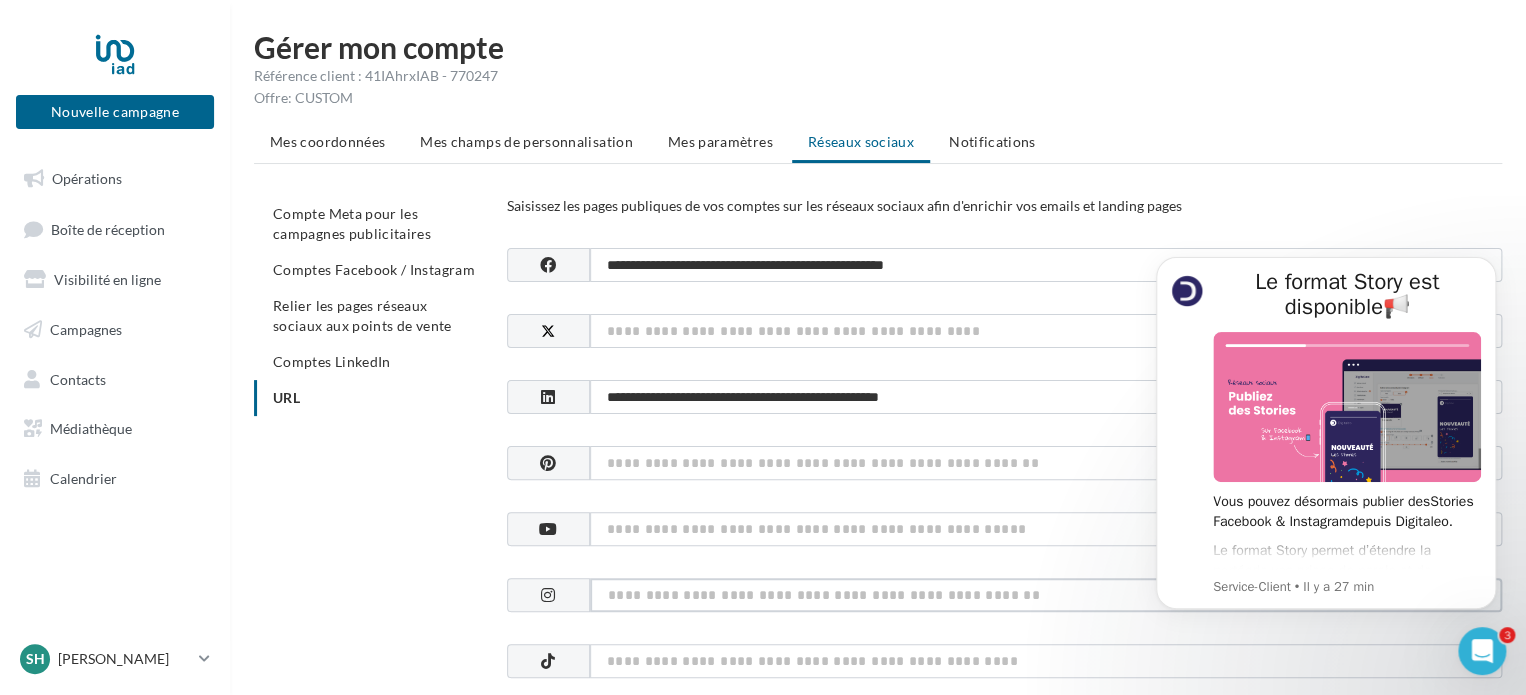 click at bounding box center (1046, 595) 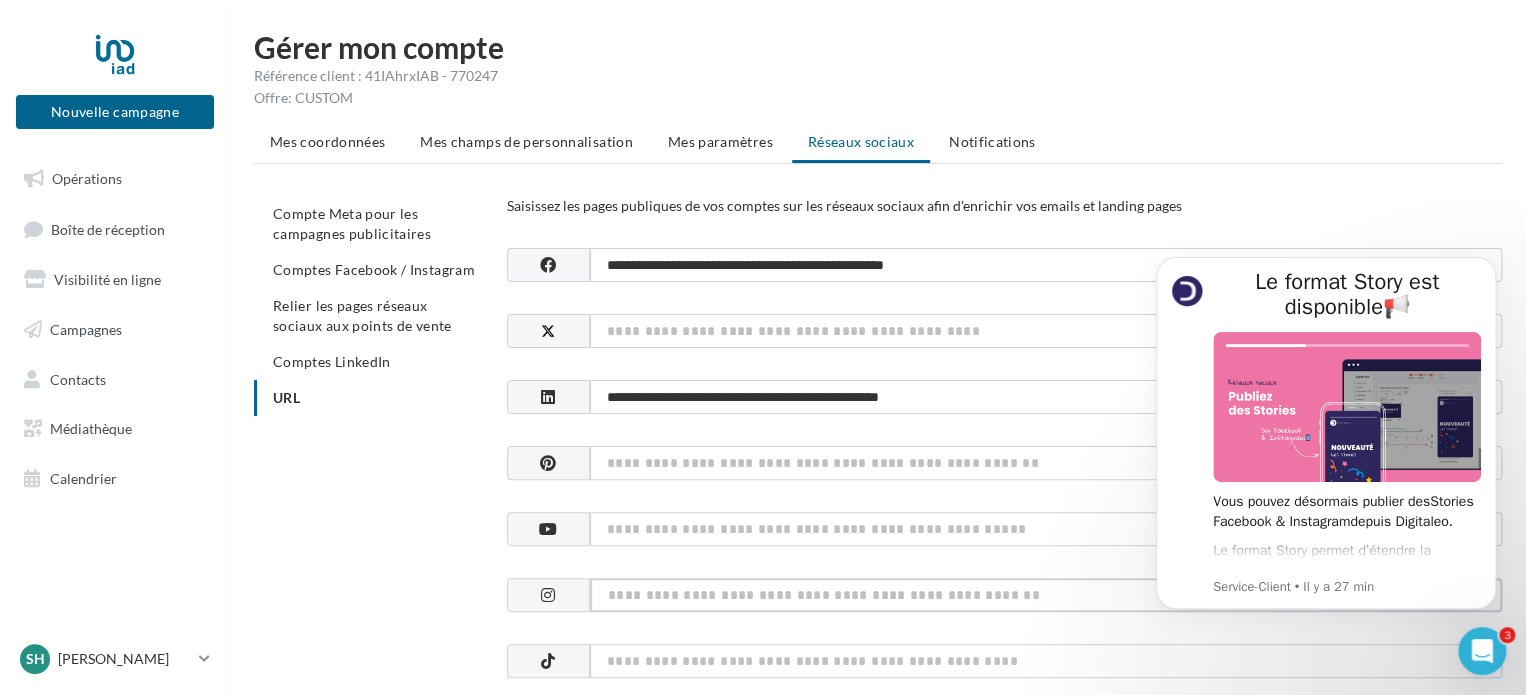 paste on "**********" 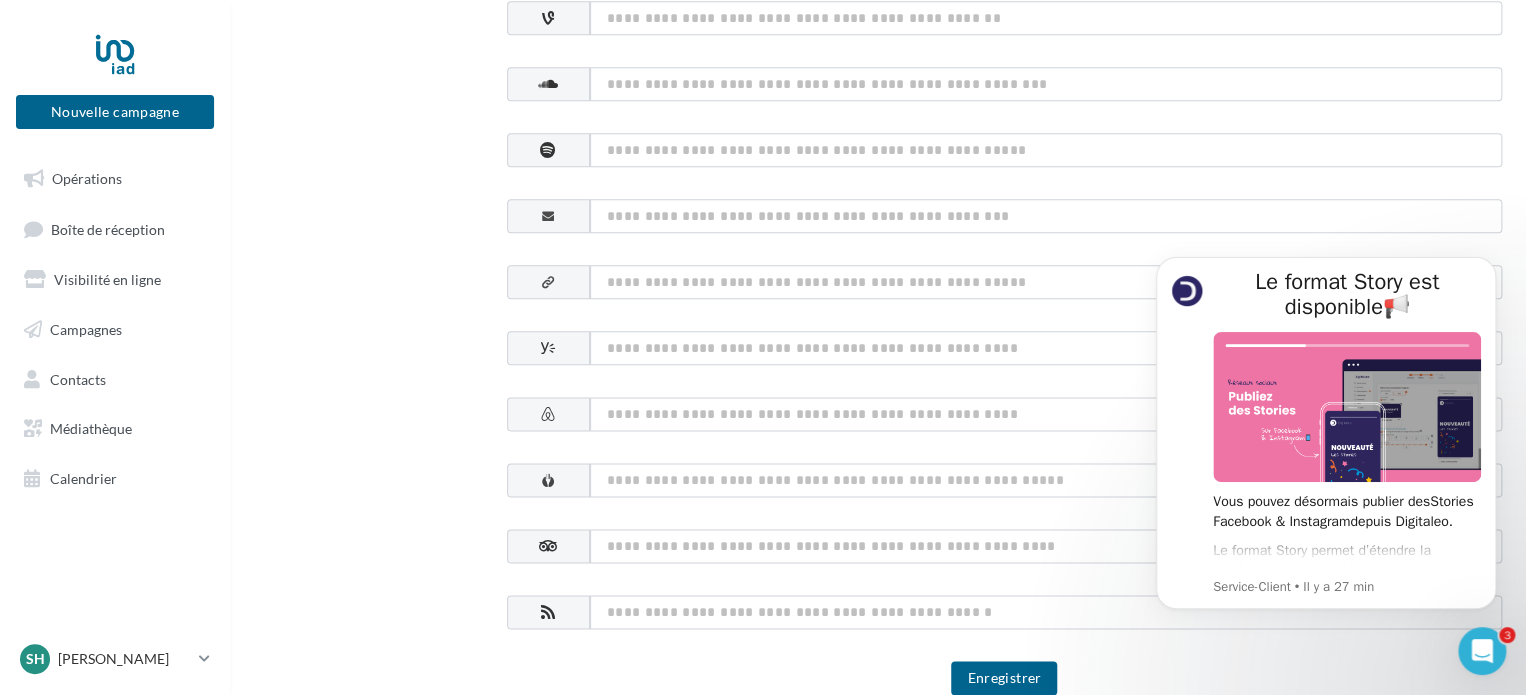scroll, scrollTop: 1124, scrollLeft: 0, axis: vertical 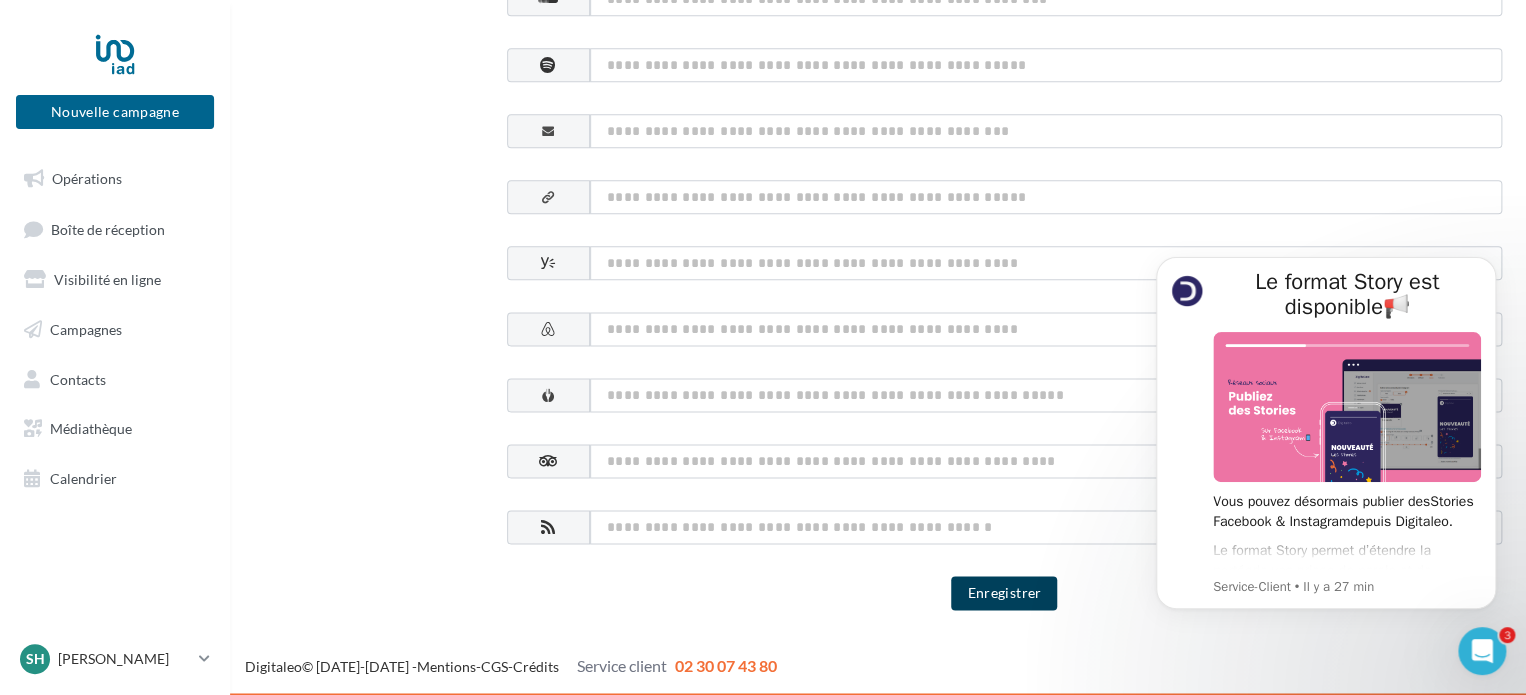 type on "**********" 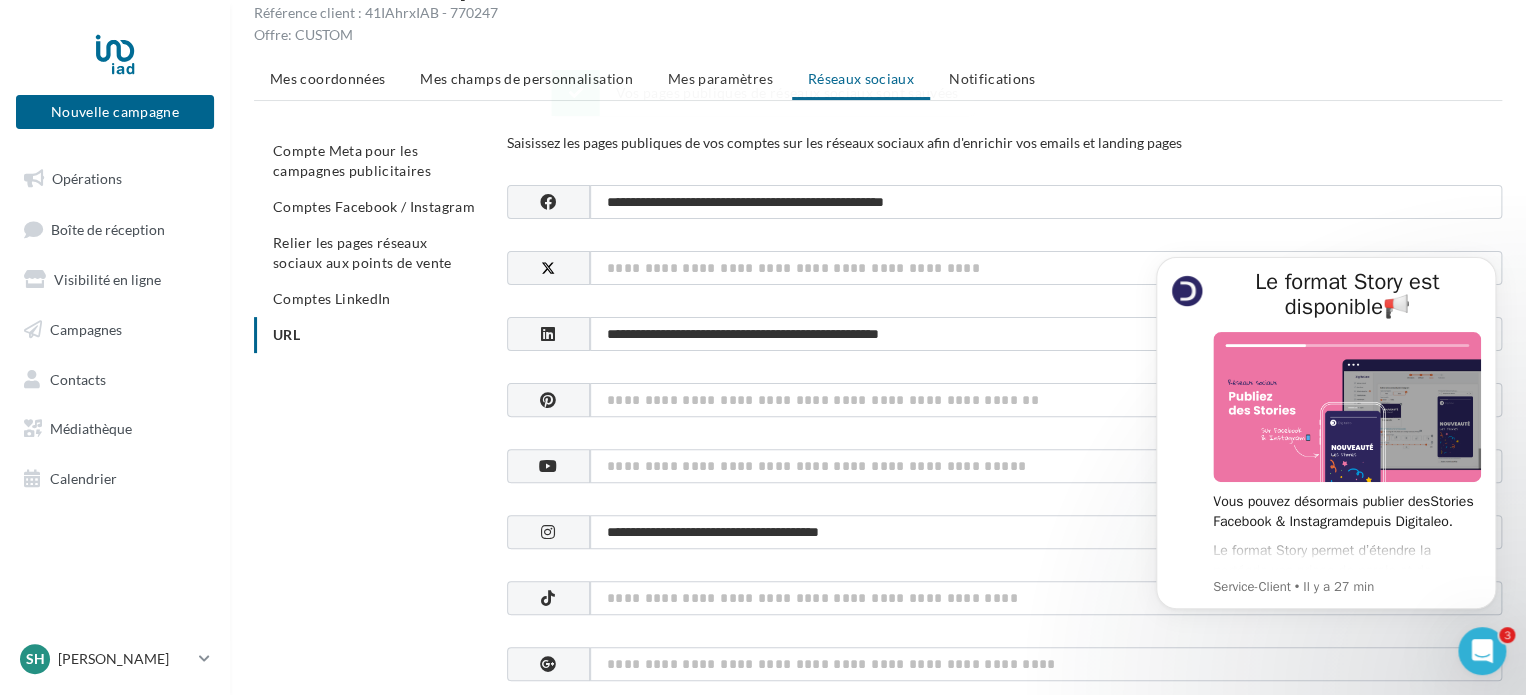 scroll, scrollTop: 0, scrollLeft: 0, axis: both 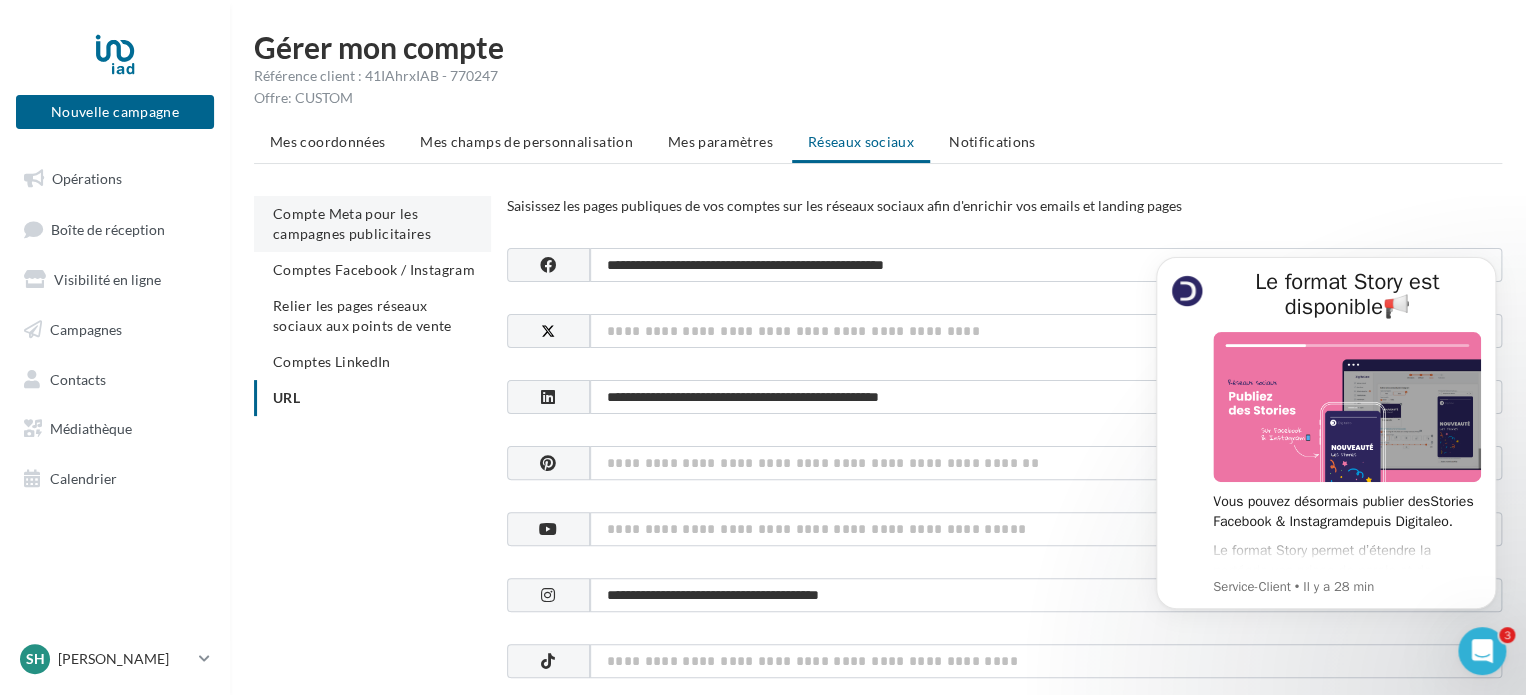click on "Compte Meta pour les campagnes publicitaires" at bounding box center [352, 223] 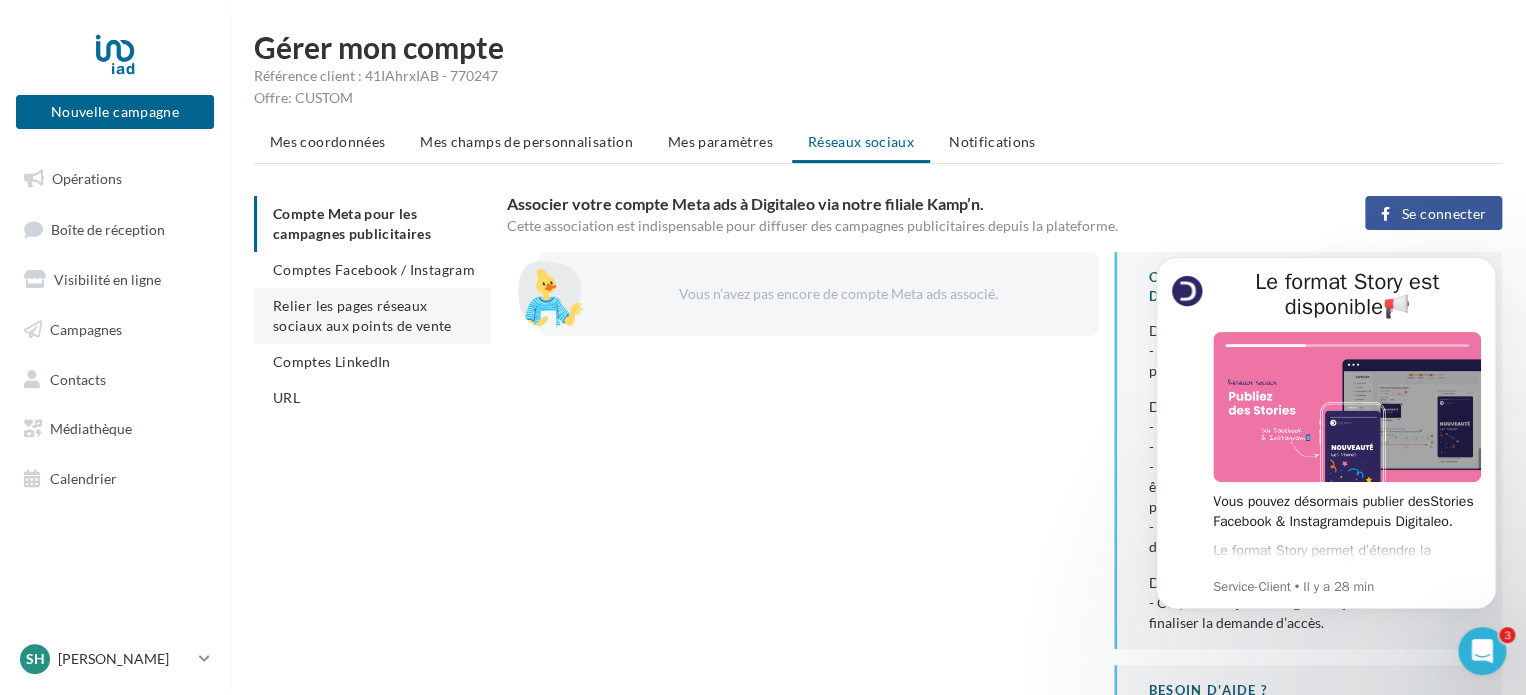 click on "Relier les pages réseaux sociaux aux points de vente" at bounding box center (362, 315) 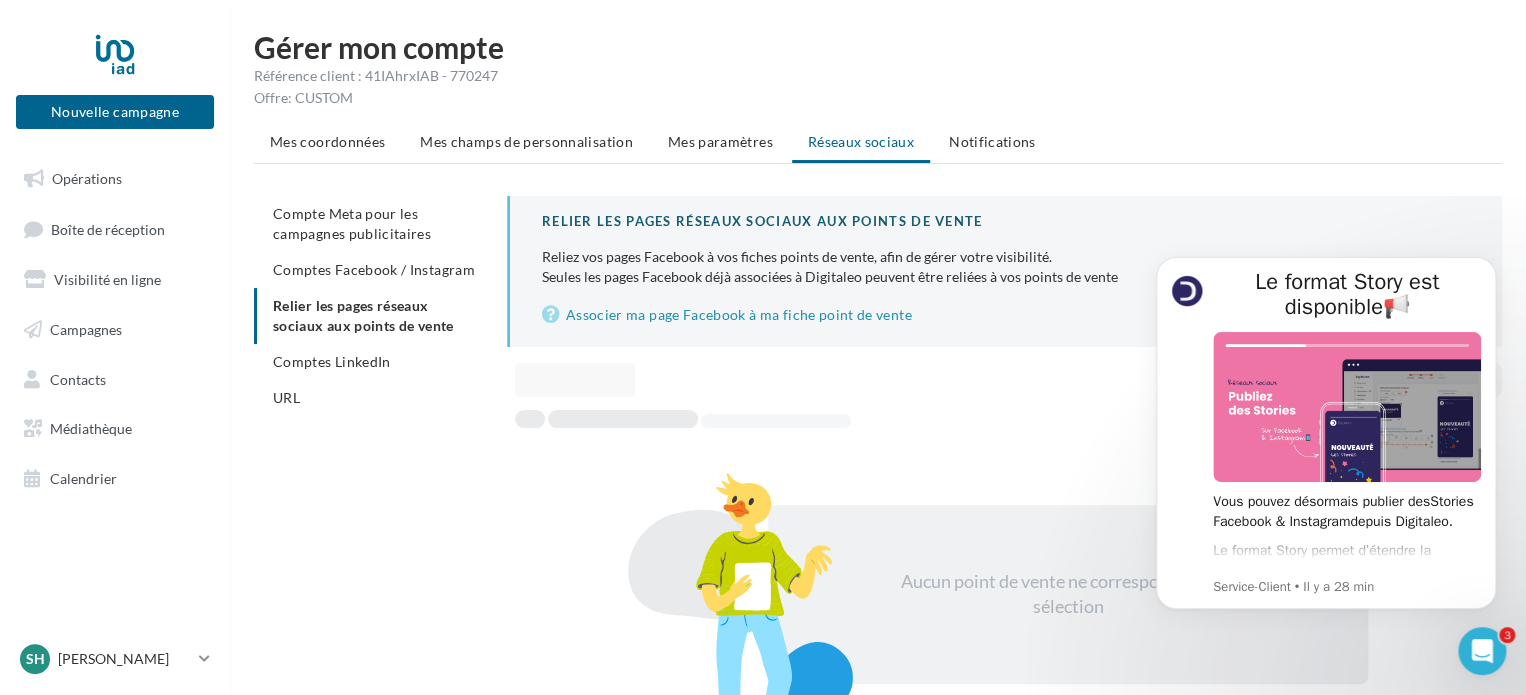 click on "Mes coordonnées
Mes champs de personnalisation
Mes paramètres
Réseaux sociaux
Notifications" at bounding box center [878, 144] 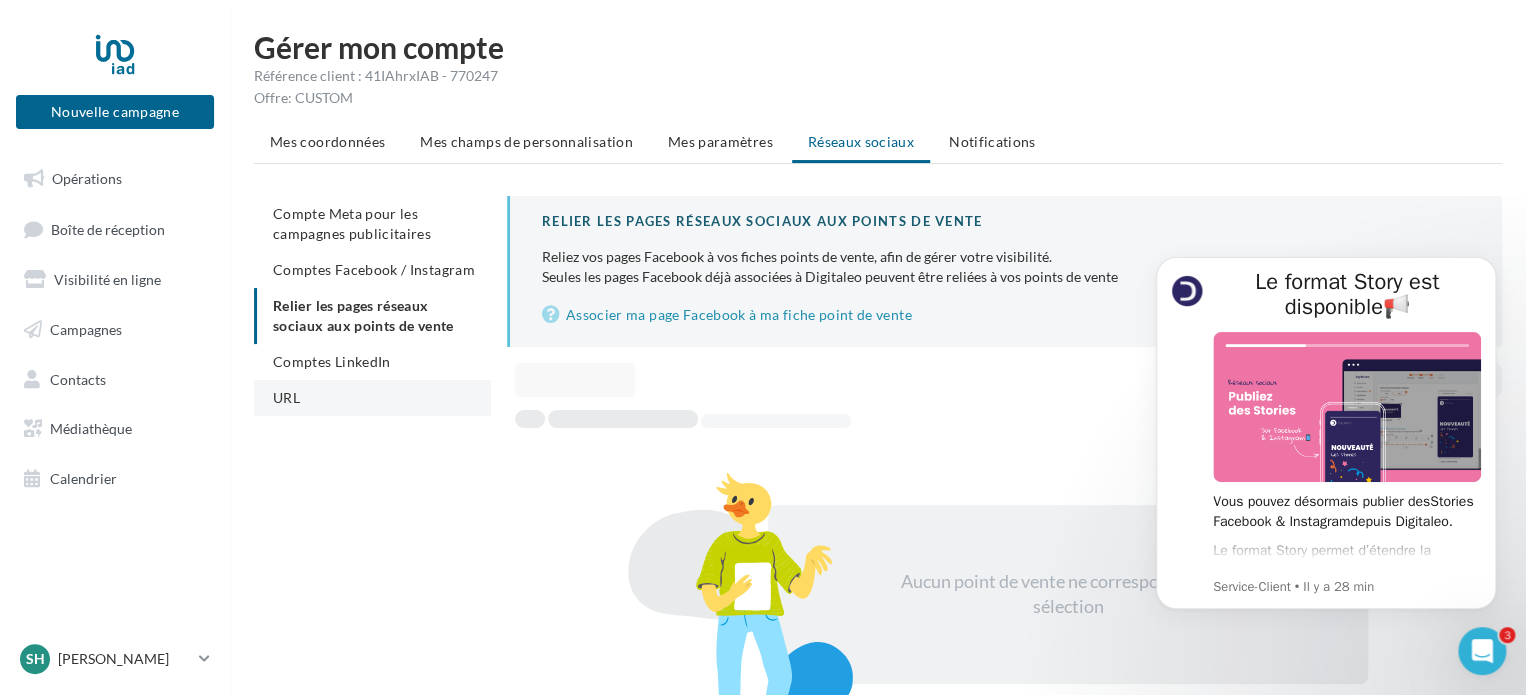 click on "URL" at bounding box center (372, 398) 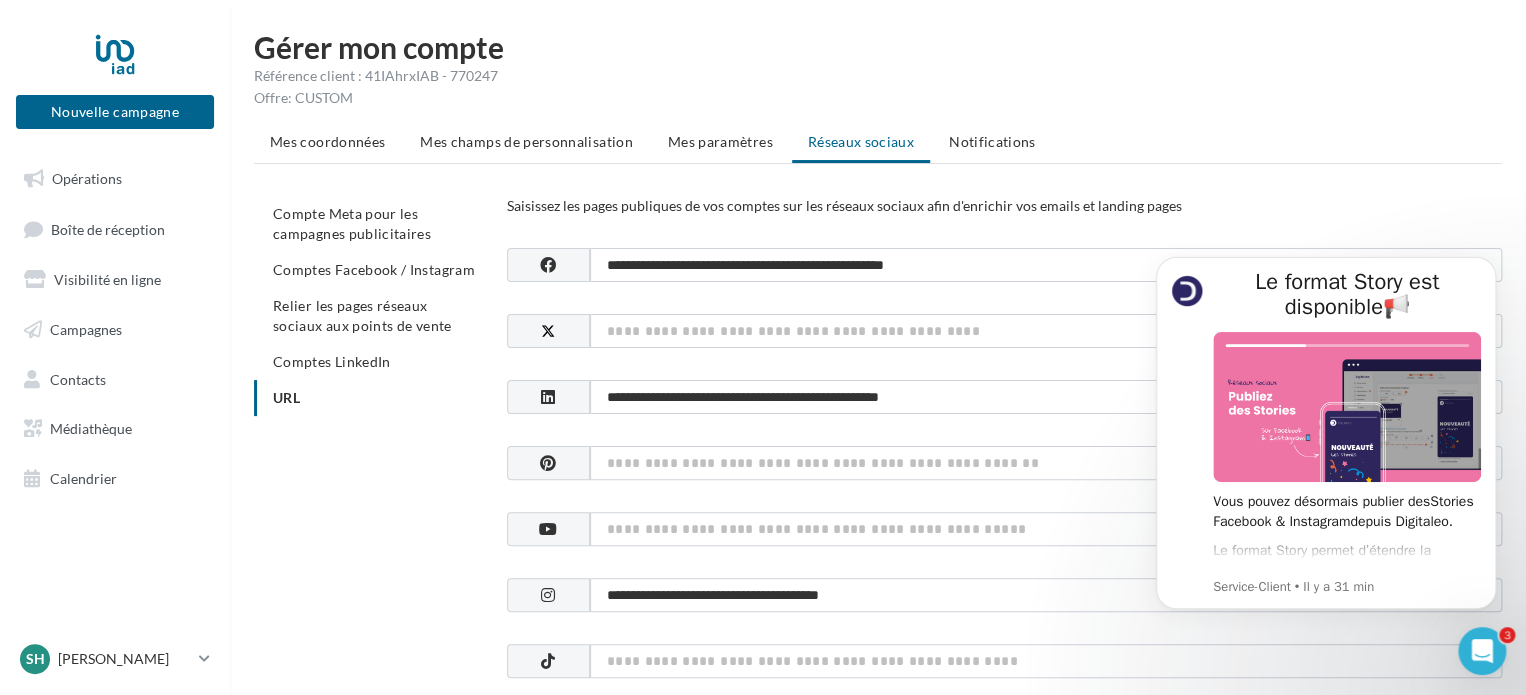 scroll, scrollTop: 0, scrollLeft: 0, axis: both 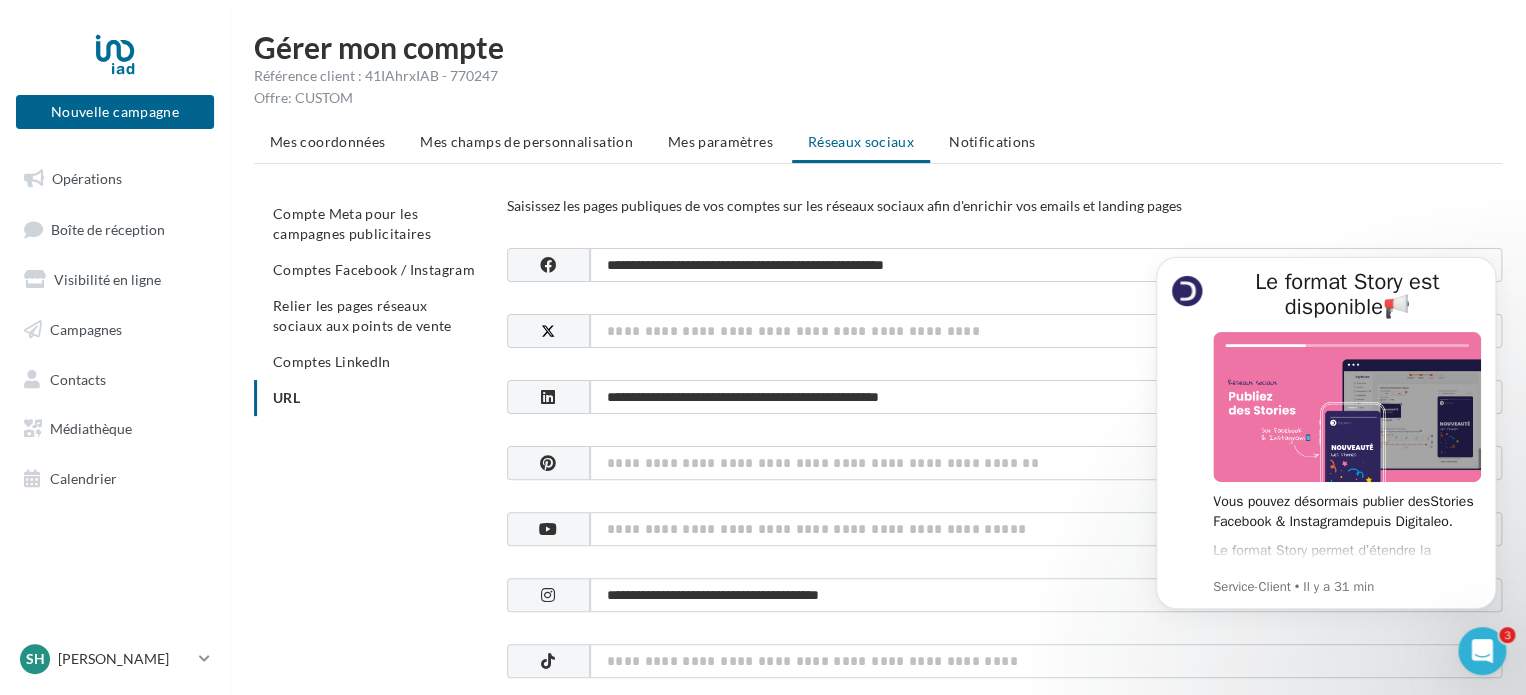 click on "Mes coordonnées
Mes champs de personnalisation
Mes paramètres
Réseaux sociaux
Notifications" at bounding box center [878, 144] 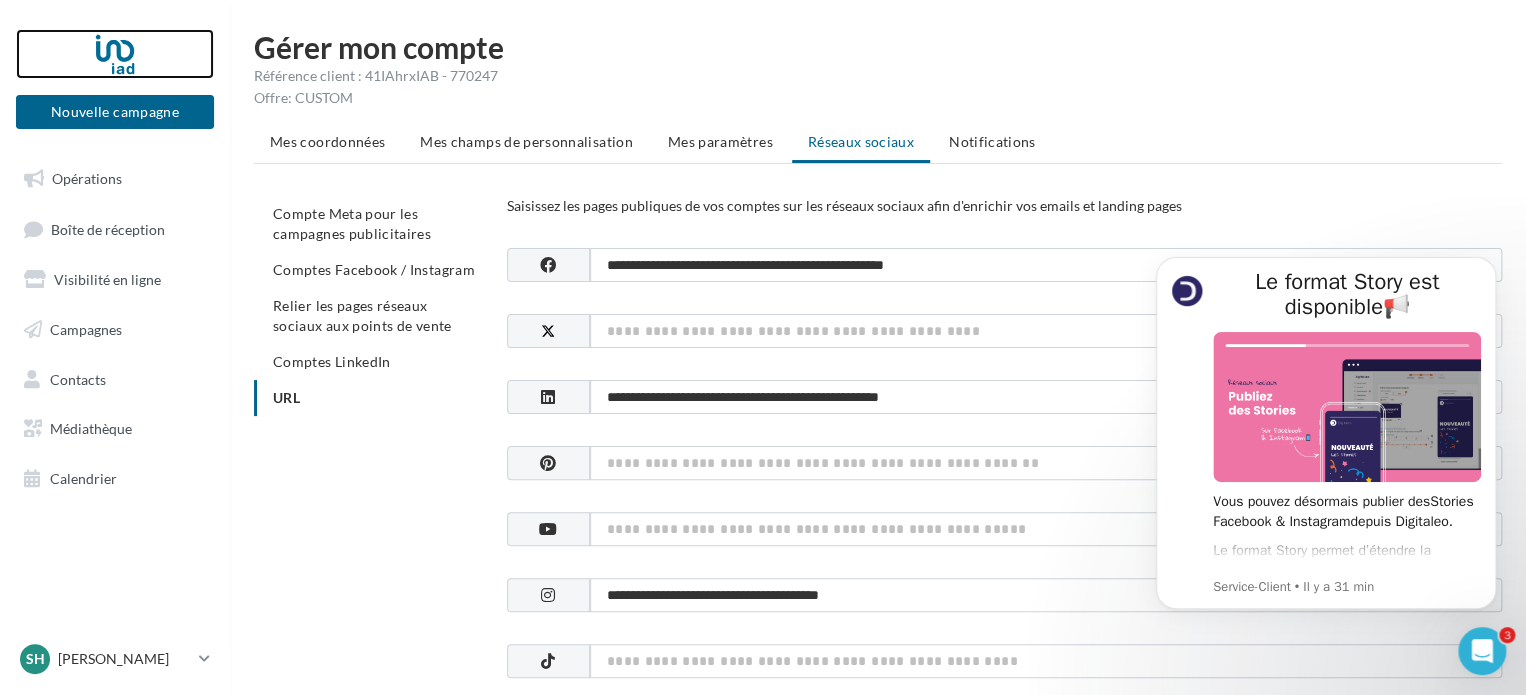 click at bounding box center (115, 54) 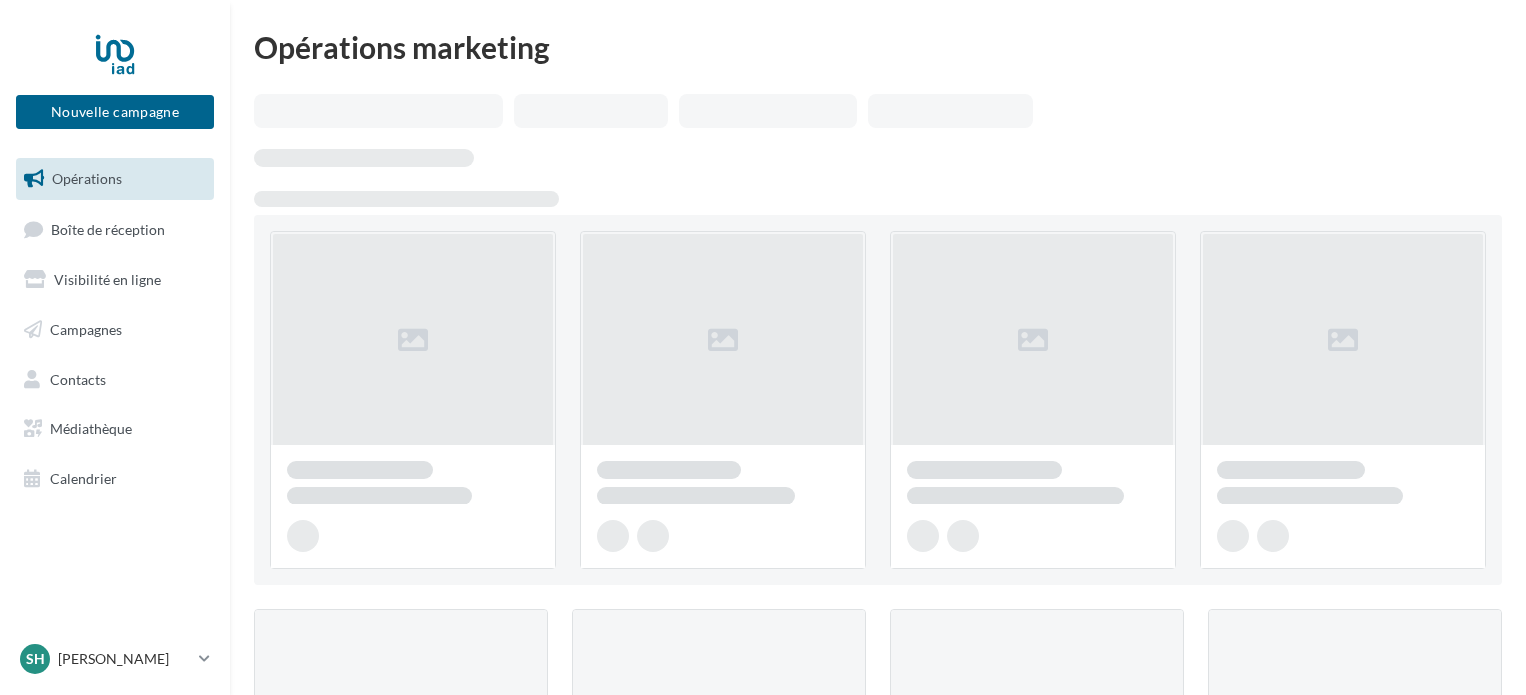 scroll, scrollTop: 0, scrollLeft: 0, axis: both 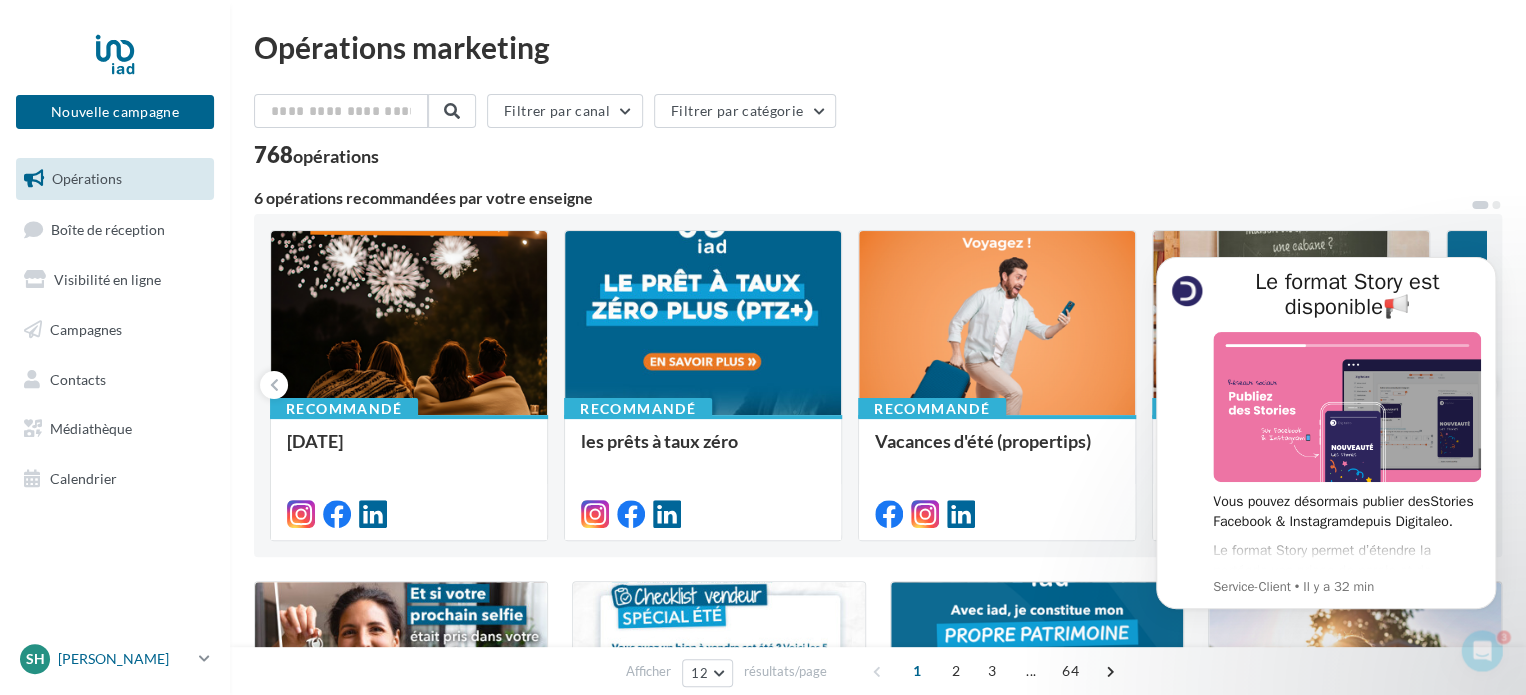 click on "[PERSON_NAME]" at bounding box center (124, 659) 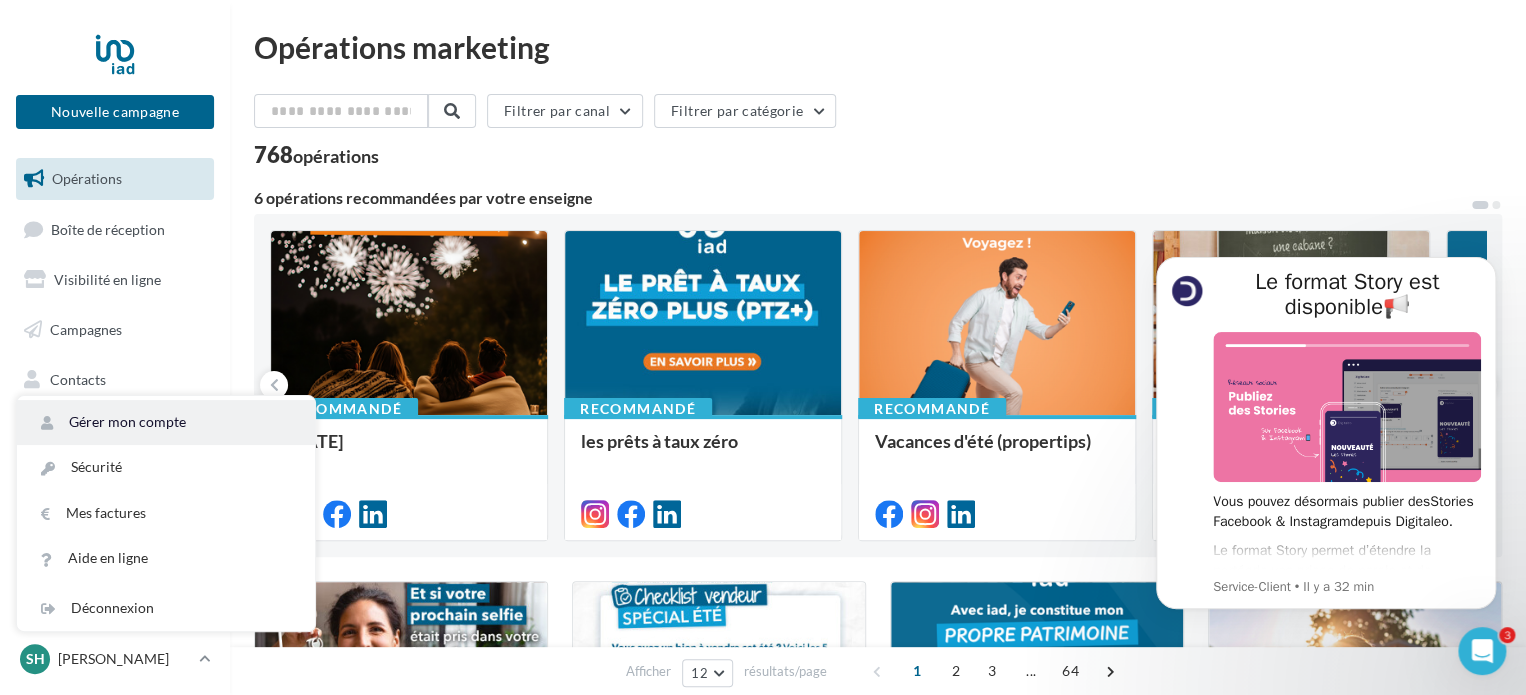 click on "Gérer mon compte" at bounding box center [166, 422] 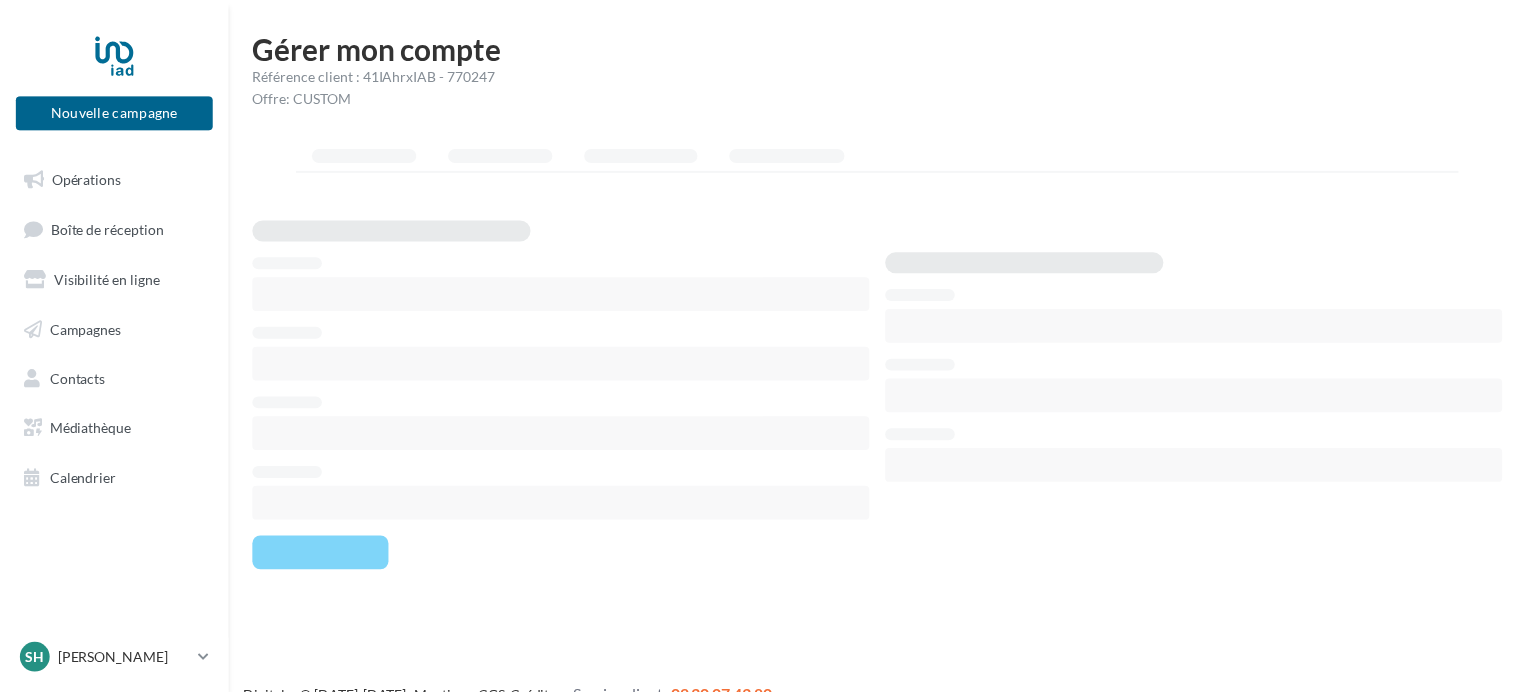 scroll, scrollTop: 0, scrollLeft: 0, axis: both 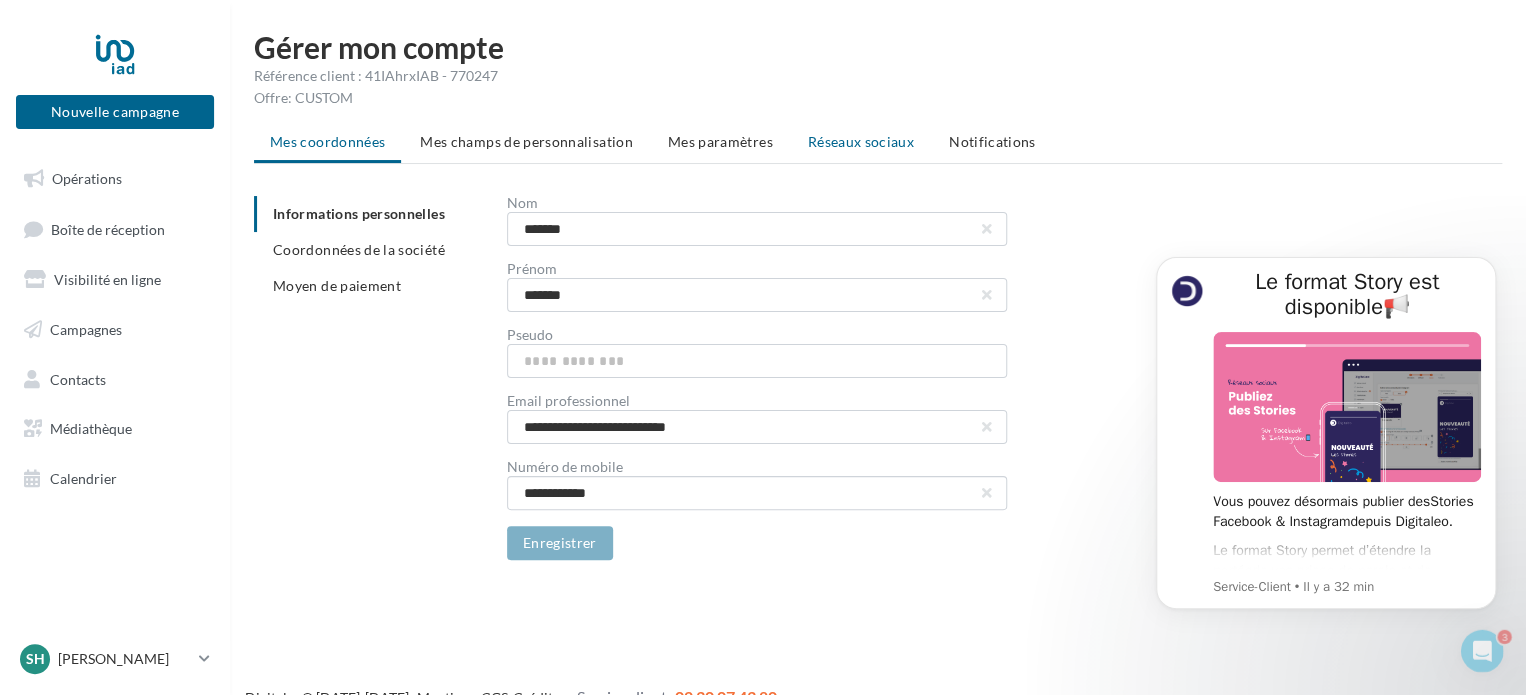 click on "Réseaux sociaux" at bounding box center [861, 142] 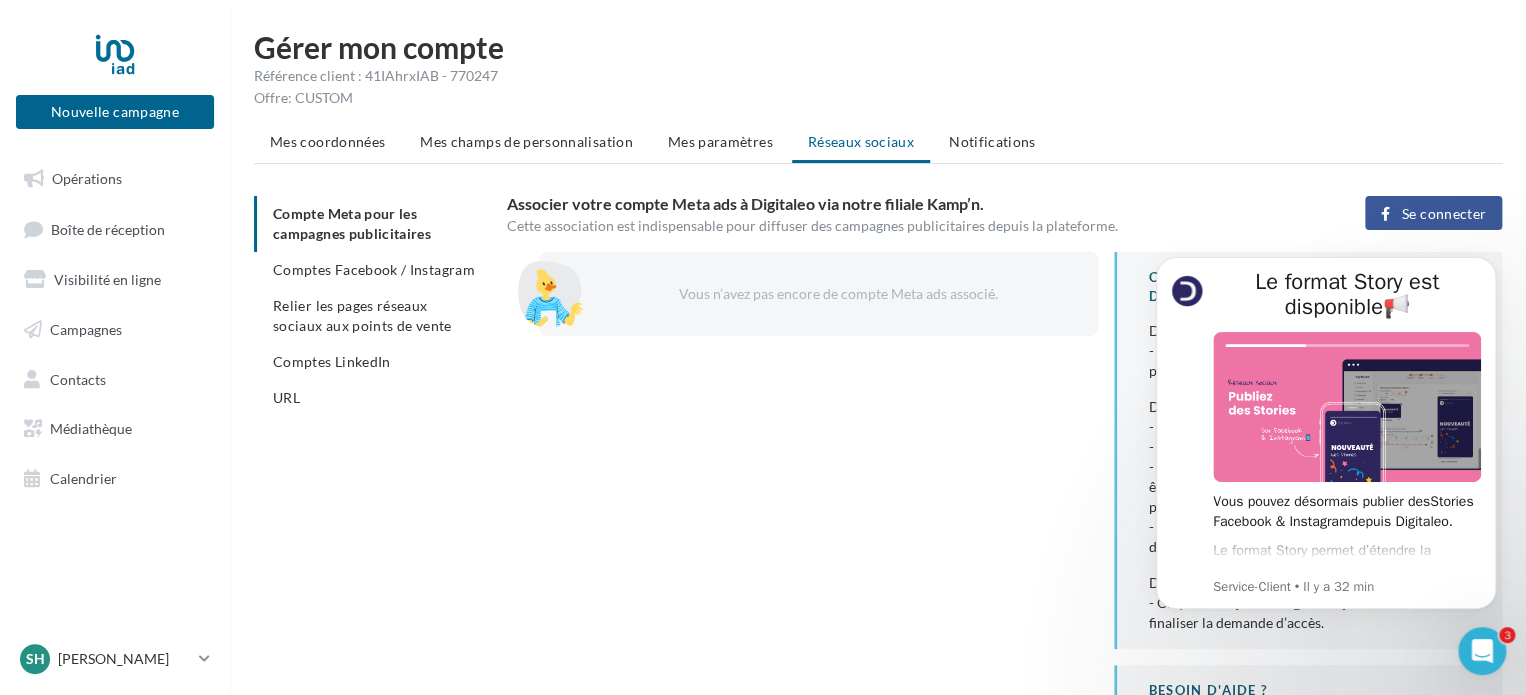click on "Se connecter" at bounding box center [1444, 214] 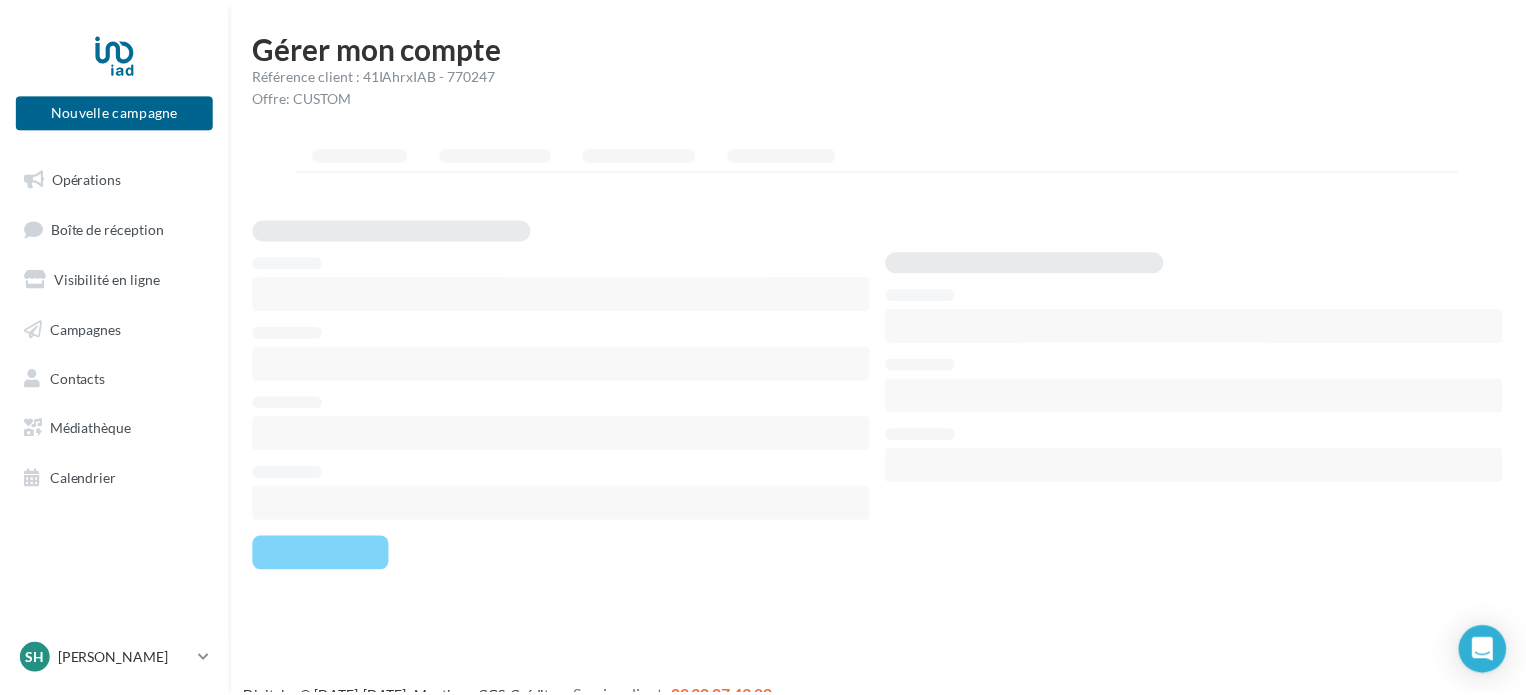 scroll, scrollTop: 0, scrollLeft: 0, axis: both 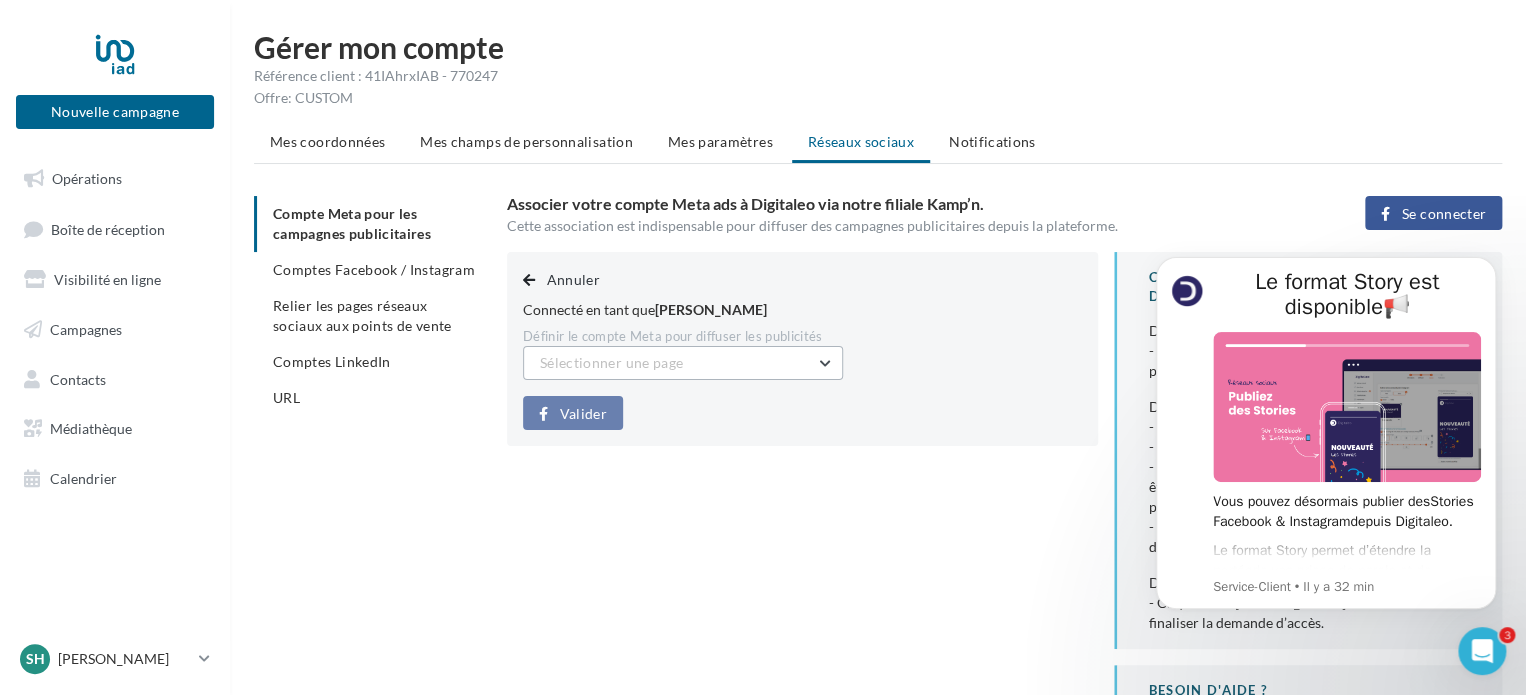 click on "Sélectionner une page" at bounding box center [683, 363] 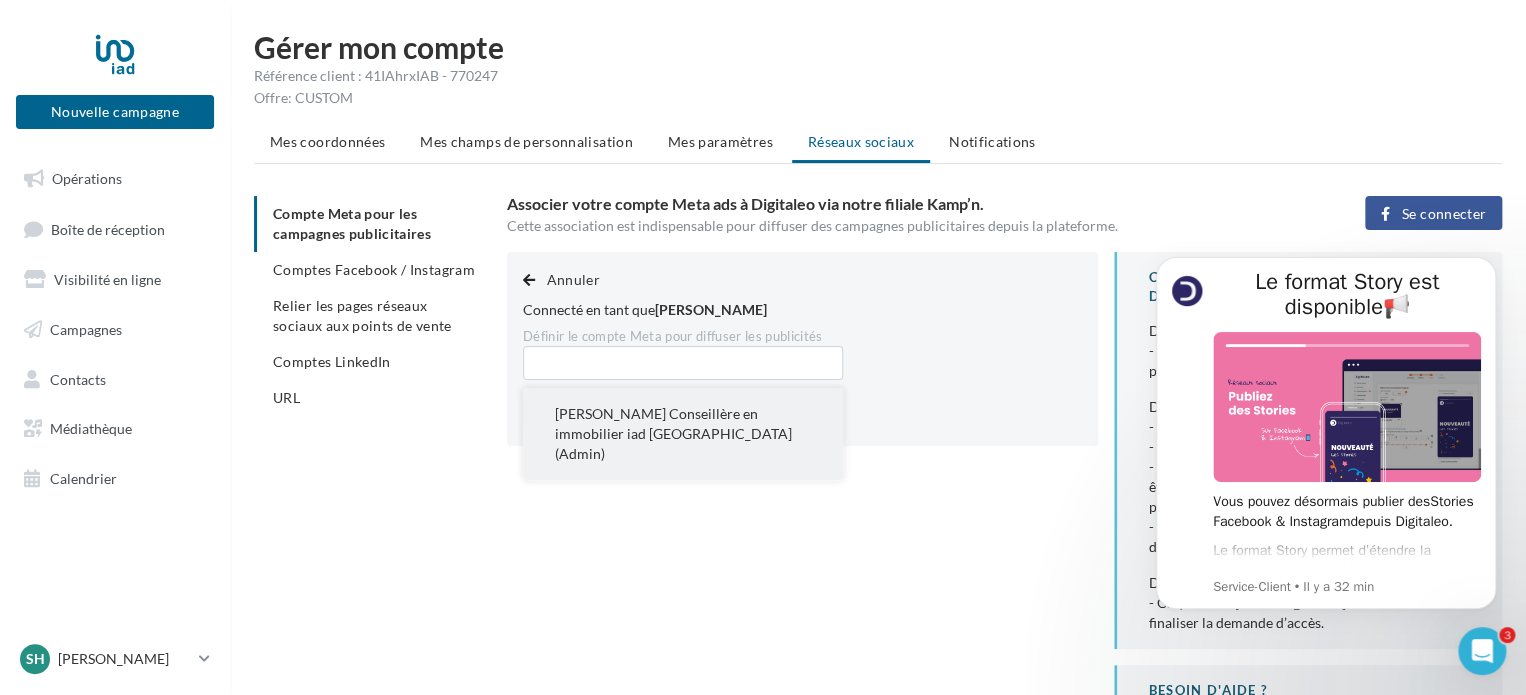 click on "Sabrina Hugueny Conseillère en immobilier iad France (Admin)" at bounding box center [683, 434] 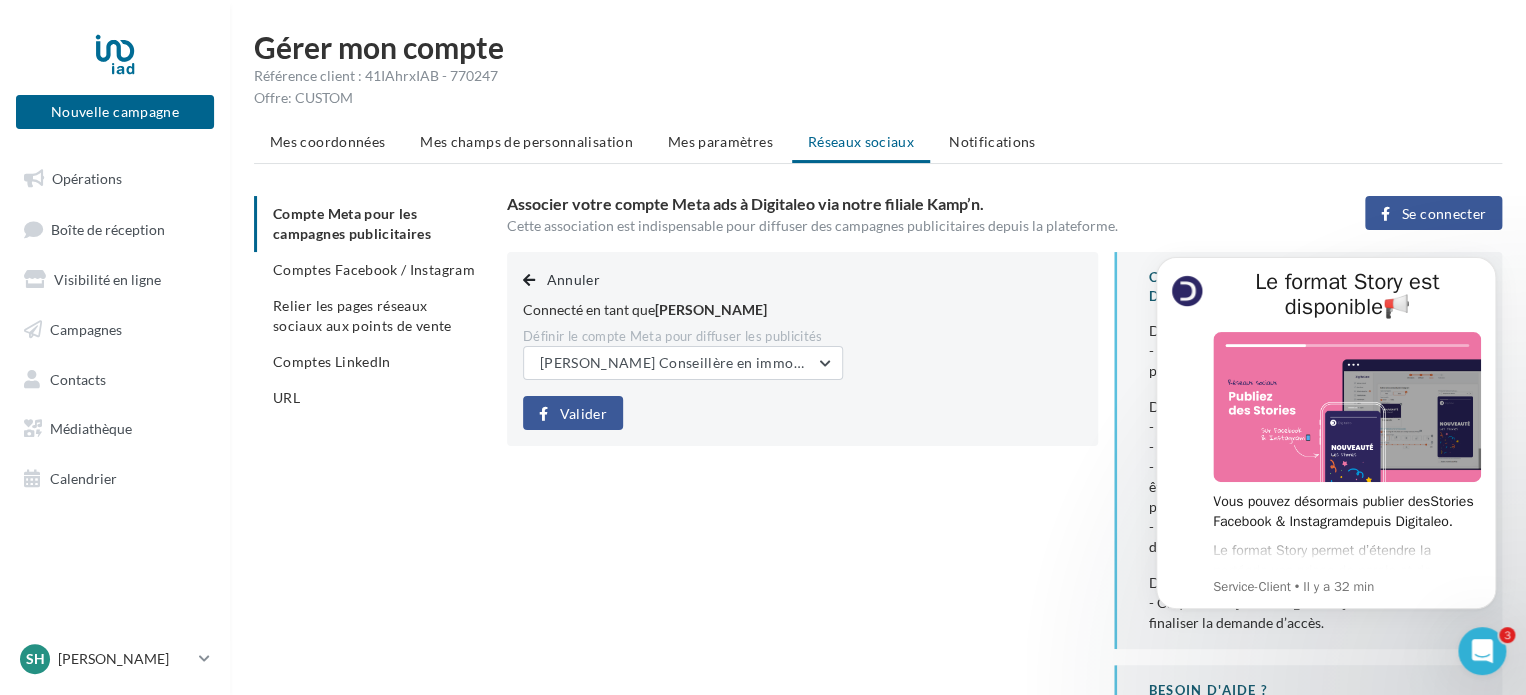 click on "Valider" at bounding box center (583, 414) 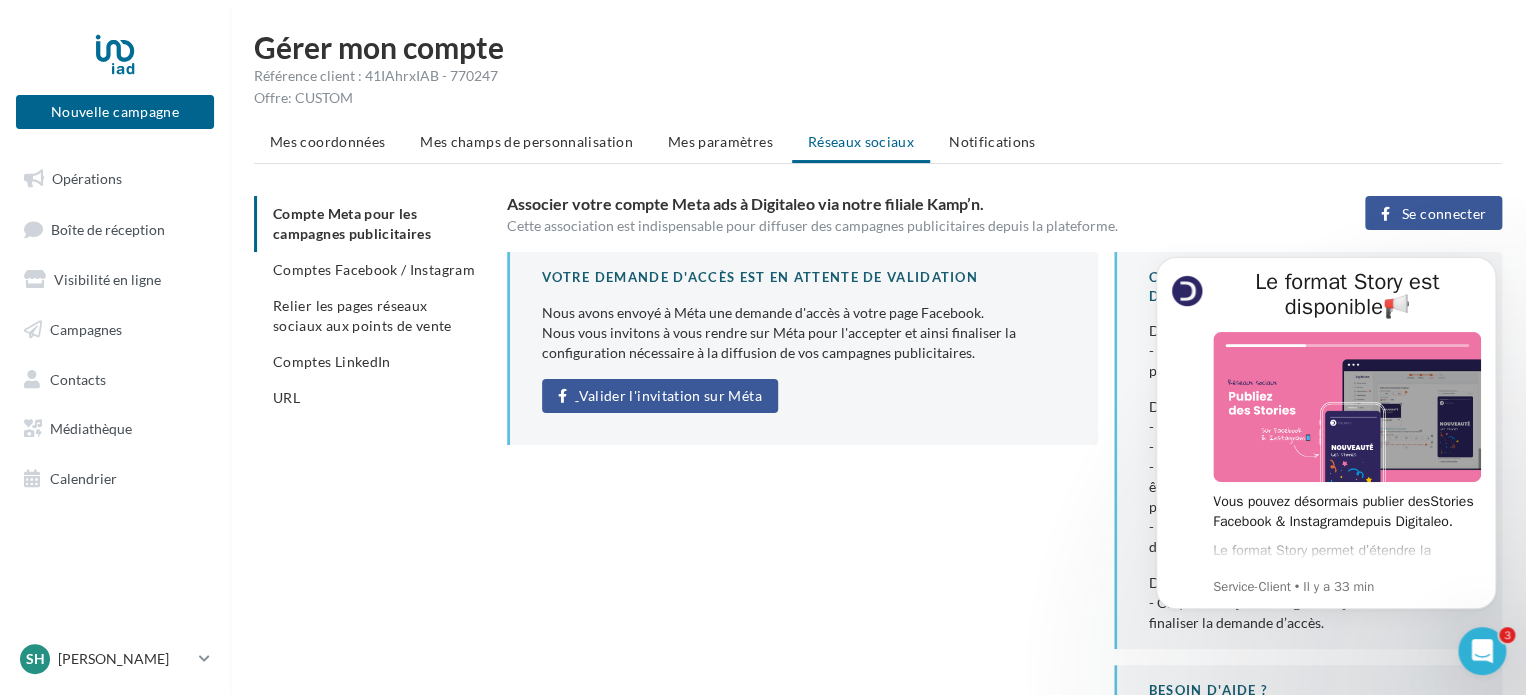click on "Valider l'invitation sur Méta" at bounding box center [670, 396] 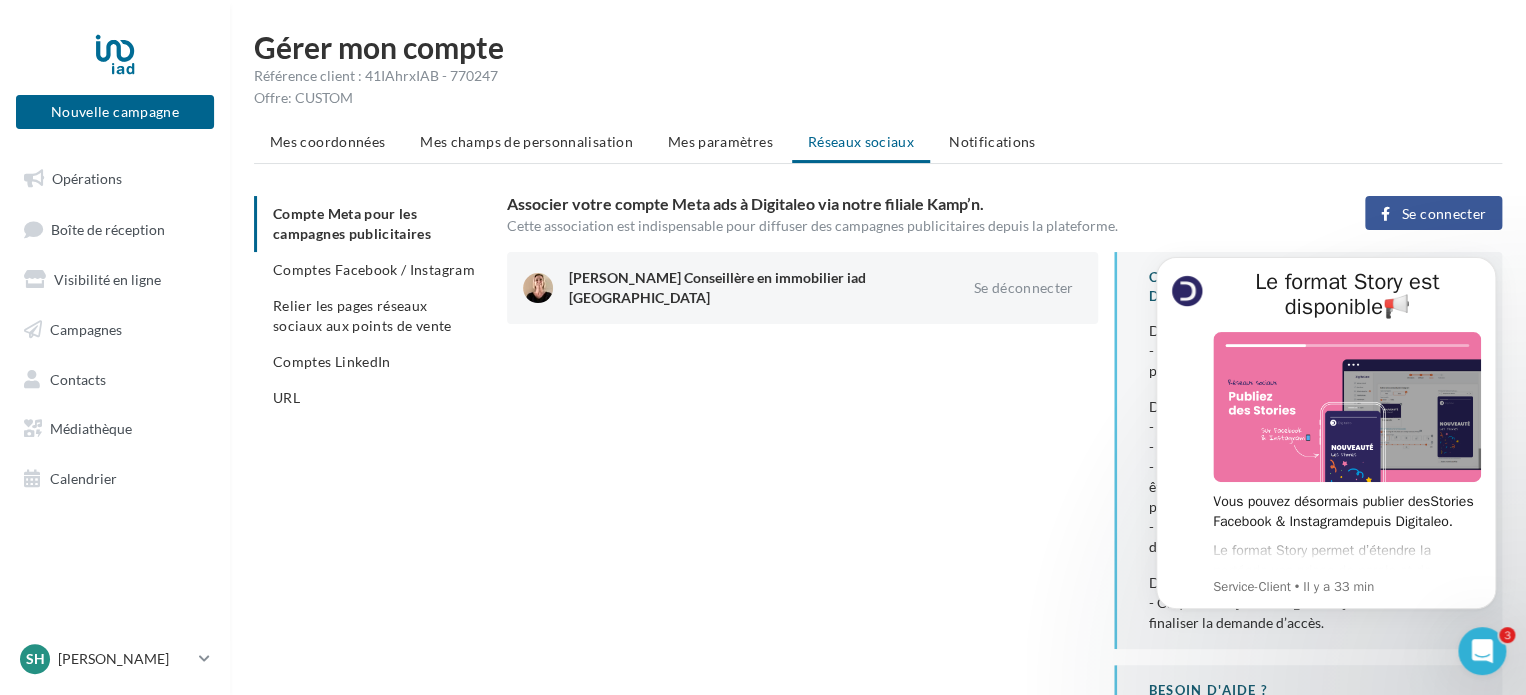 click at bounding box center [1482, 651] 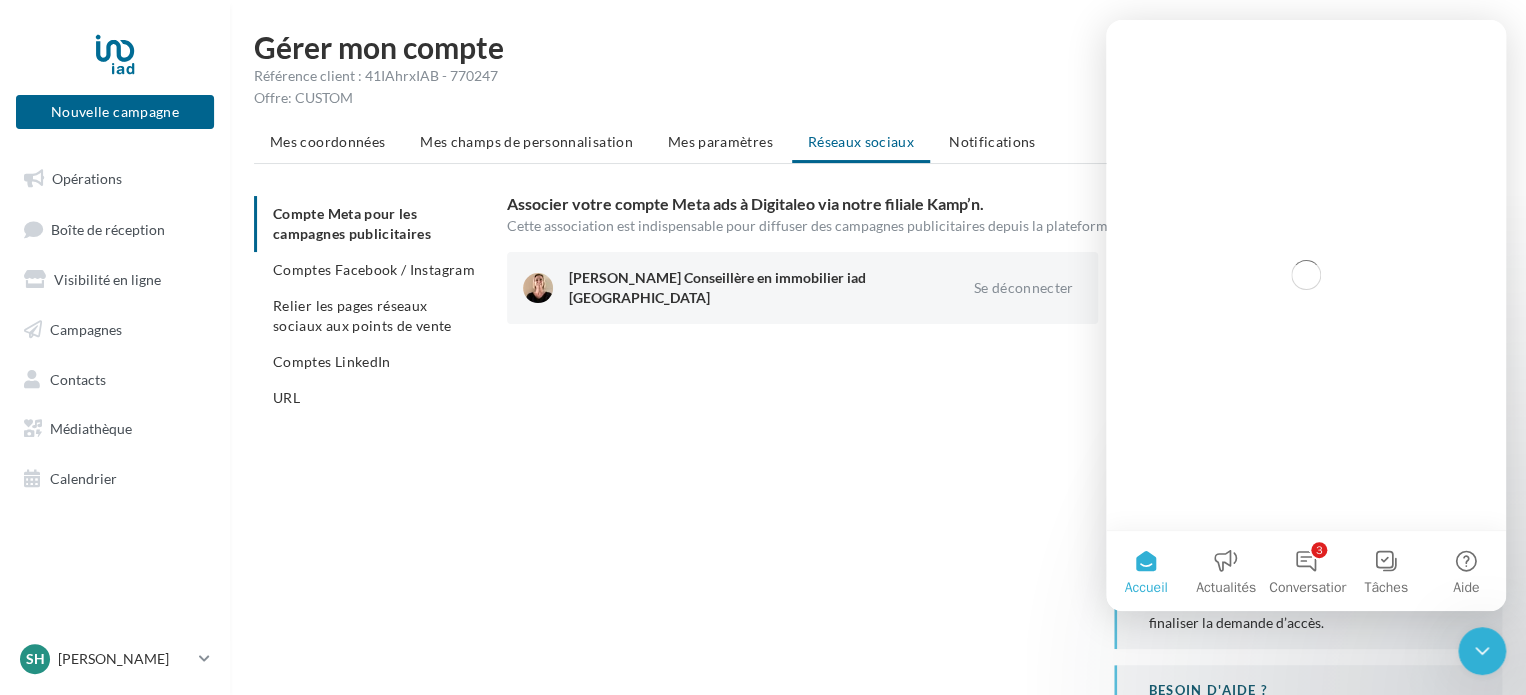 scroll, scrollTop: 0, scrollLeft: 0, axis: both 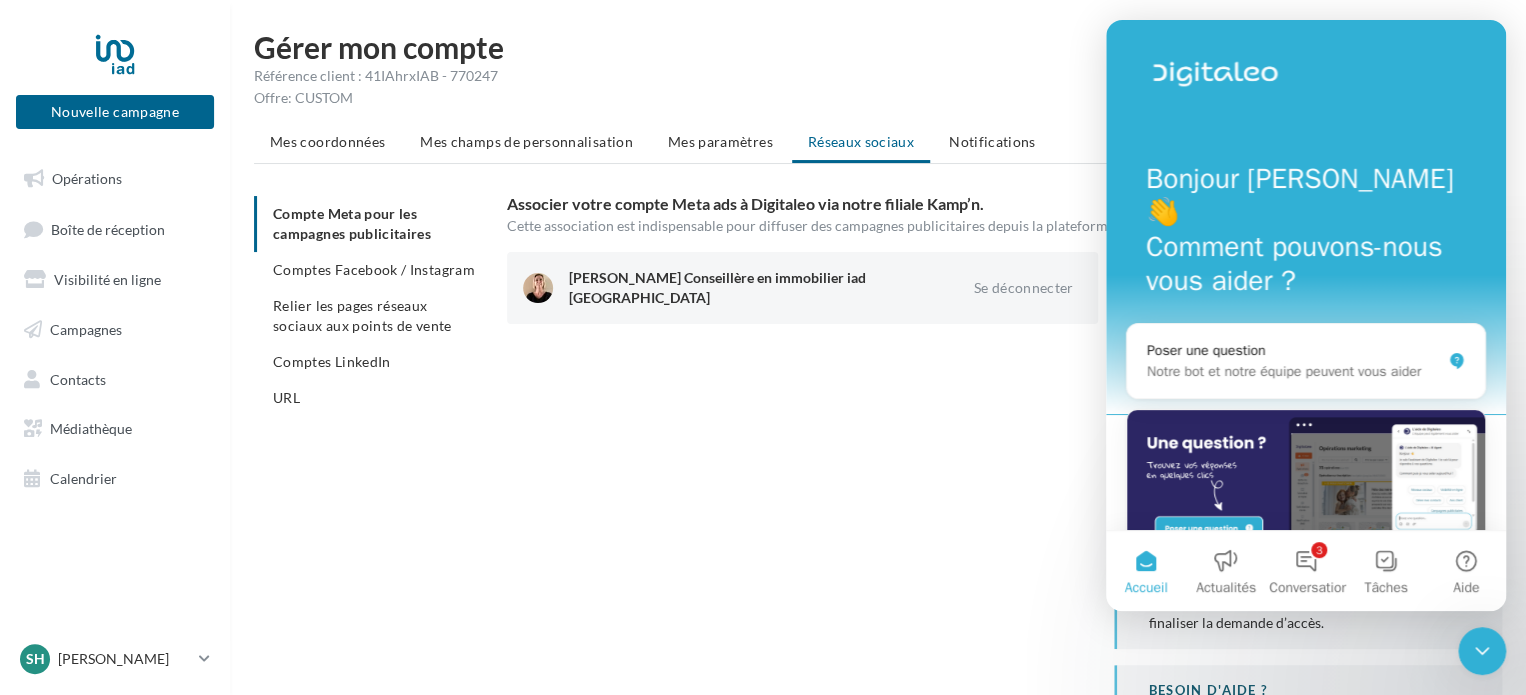 click at bounding box center [1482, 651] 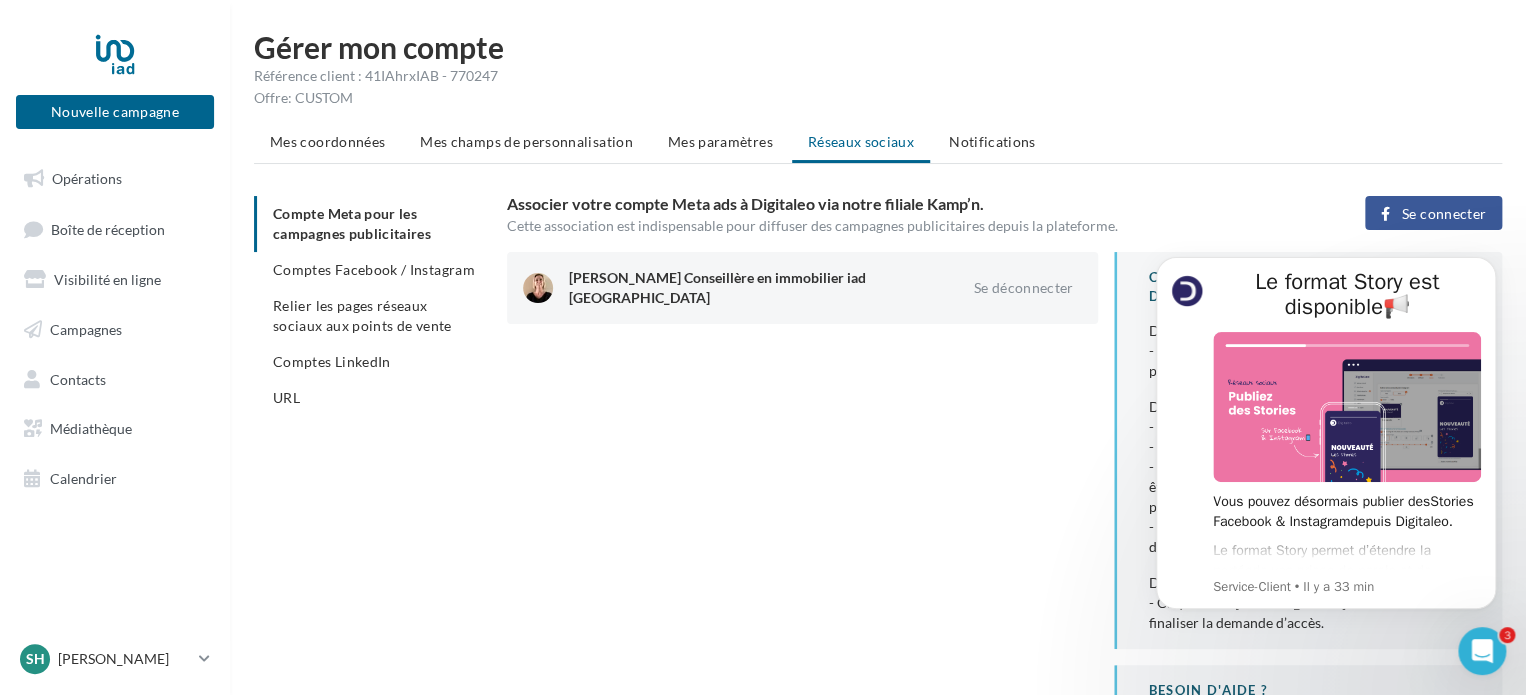 scroll, scrollTop: 0, scrollLeft: 0, axis: both 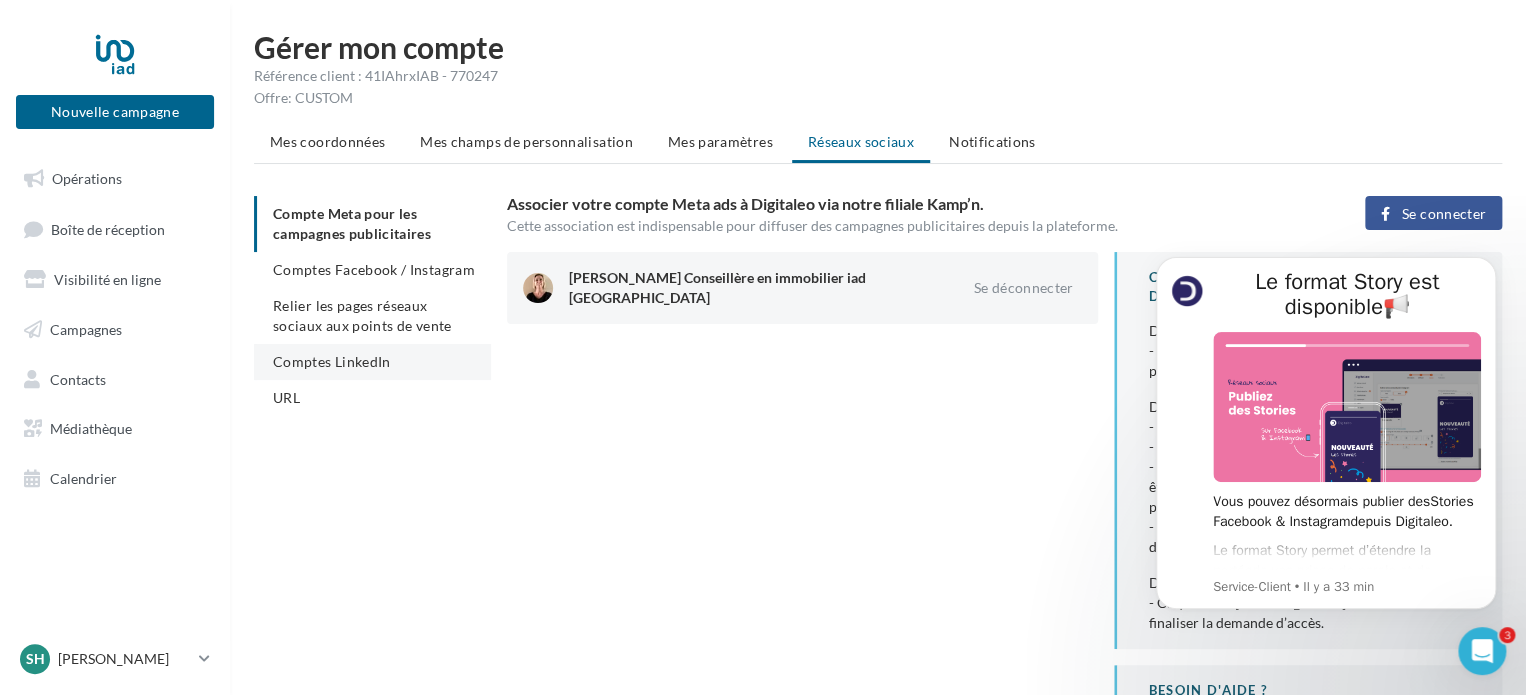 click on "Comptes LinkedIn" at bounding box center [332, 361] 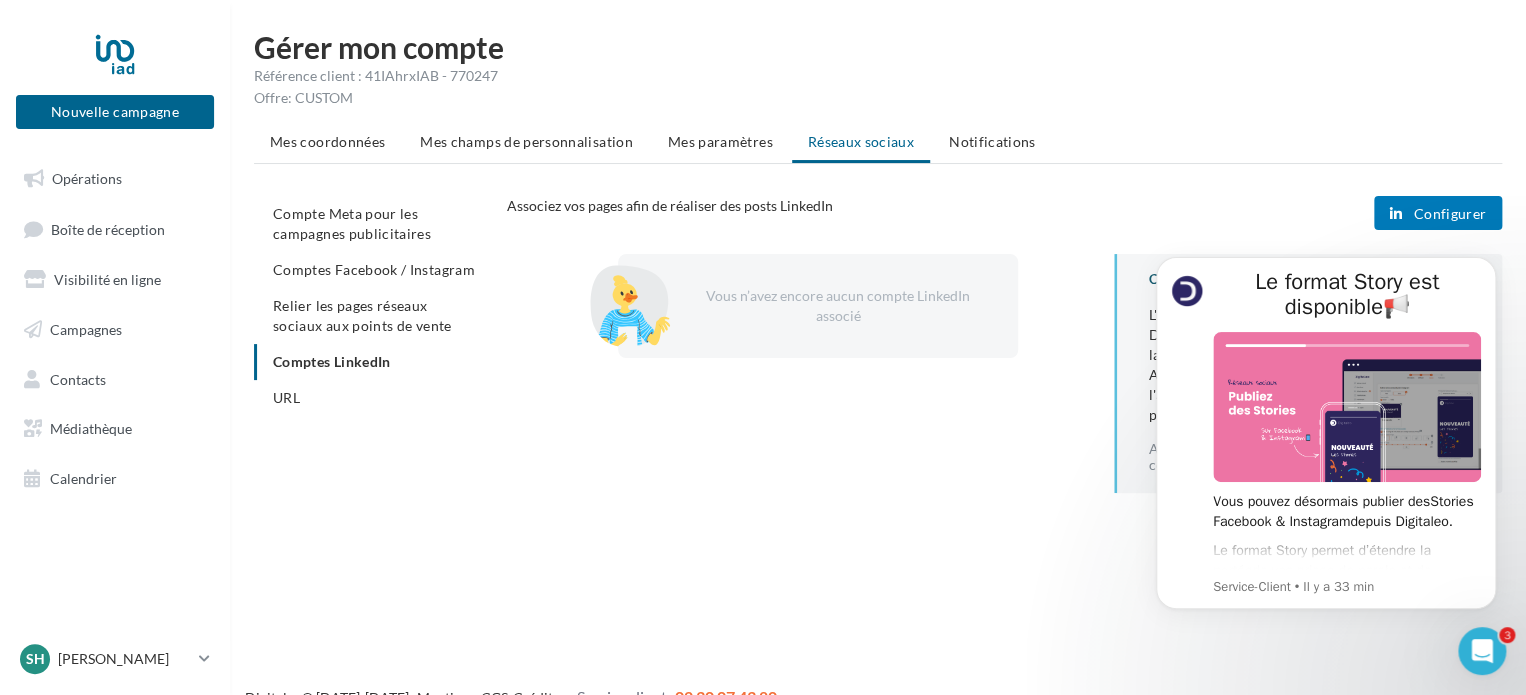 click on "Configurer" at bounding box center (1449, 214) 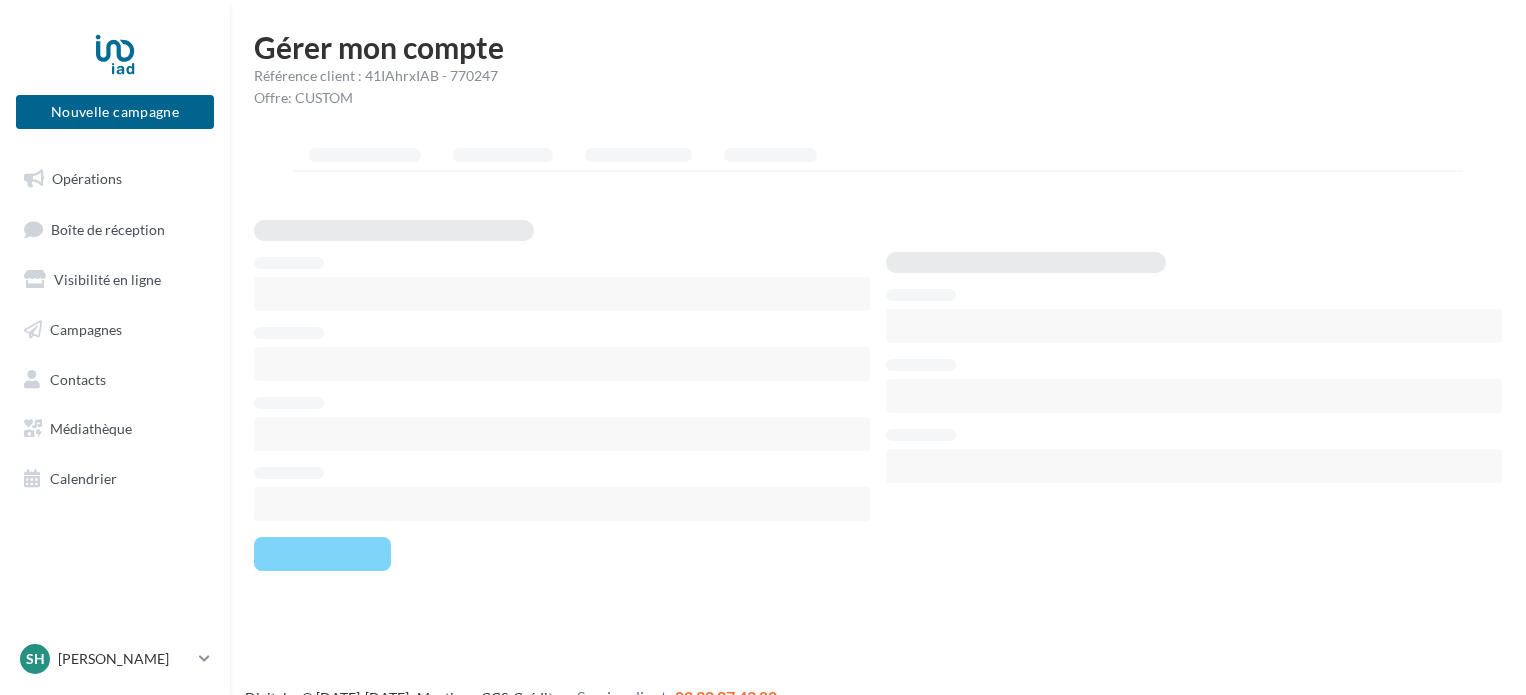 scroll, scrollTop: 0, scrollLeft: 0, axis: both 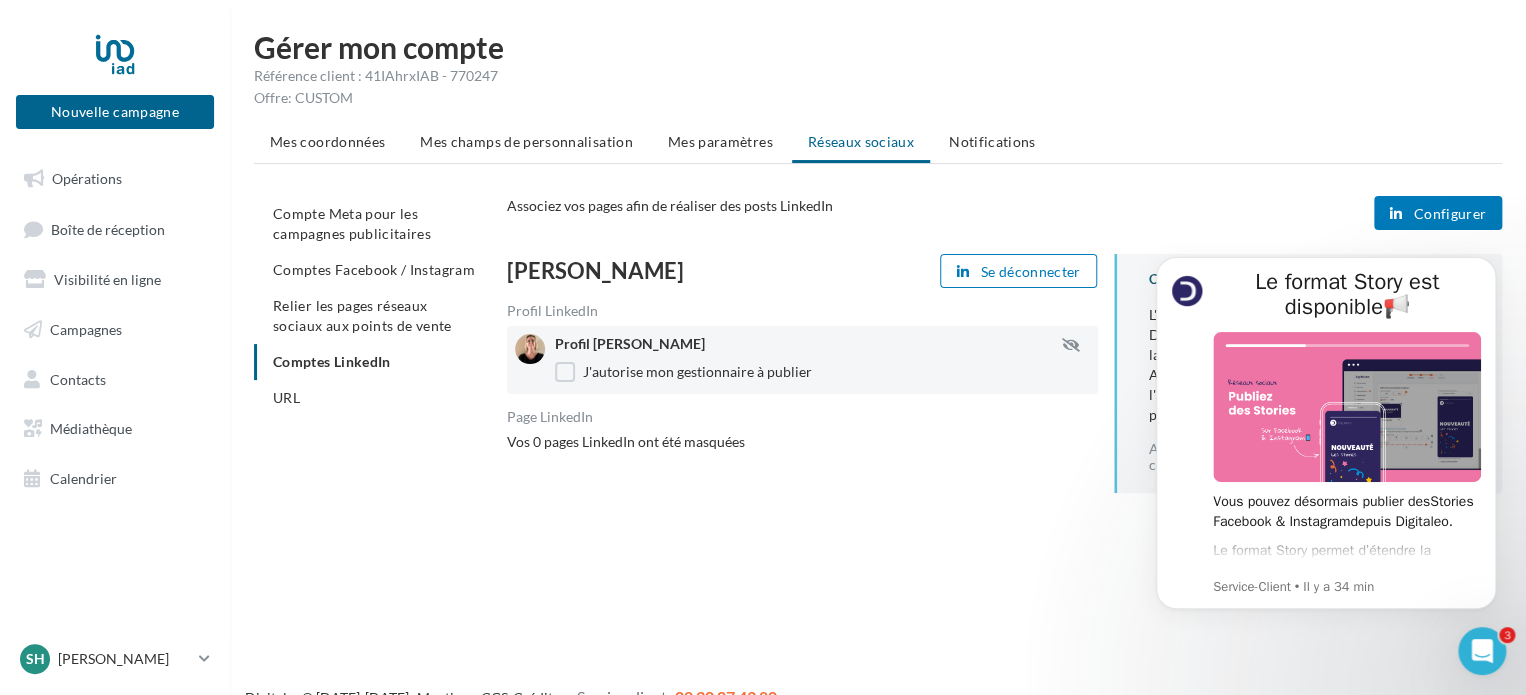 click on "Relier les pages réseaux sociaux aux points de vente" at bounding box center (362, 315) 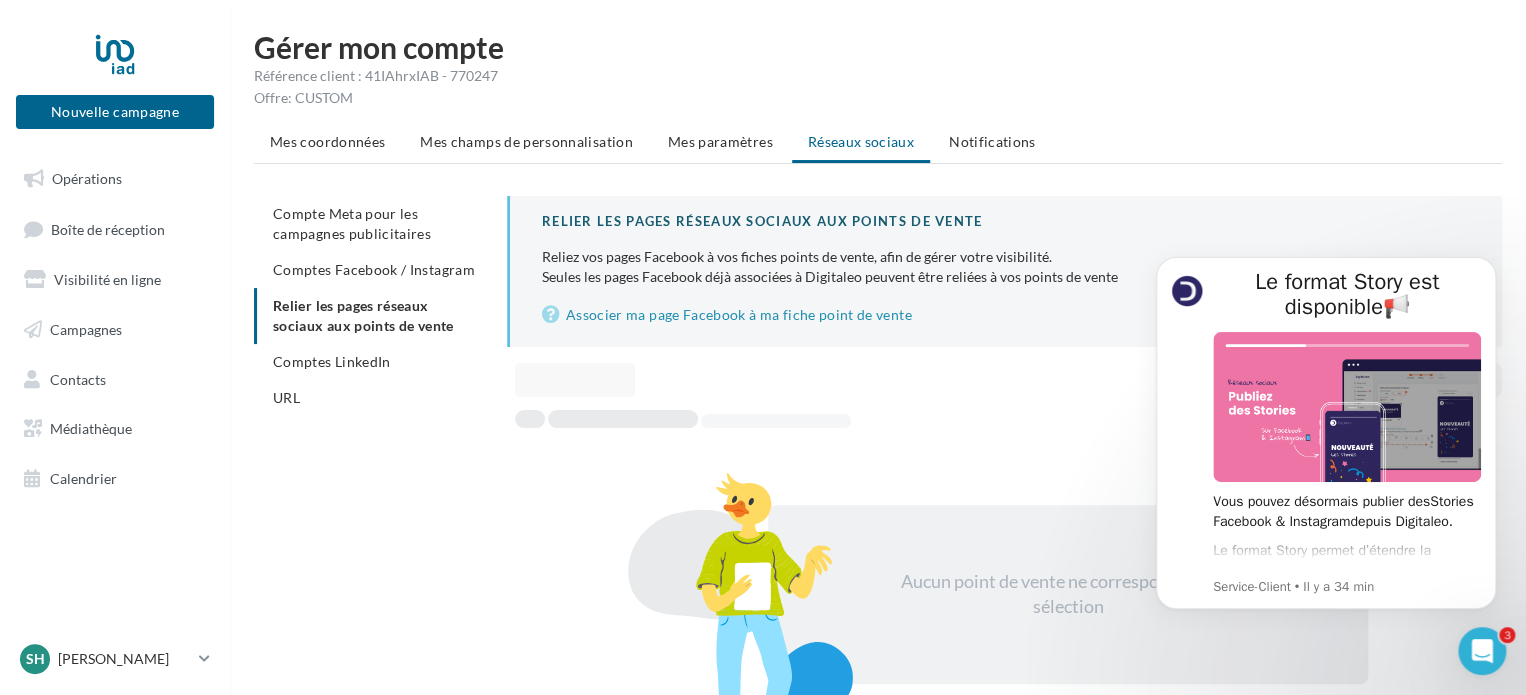 click on "Relier les pages réseaux sociaux aux points de vente
Reliez vos pages Facebook à vos fiches points de vente, afin de gérer votre visibilité.
Seules les pages Facebook déjà associées à Digitaleo peuvent être reliées à vos points de vente
Associer ma page Facebook à ma fiche point de vente
Aucun point de vente ne correspond à votre sélection" at bounding box center [1004, 440] 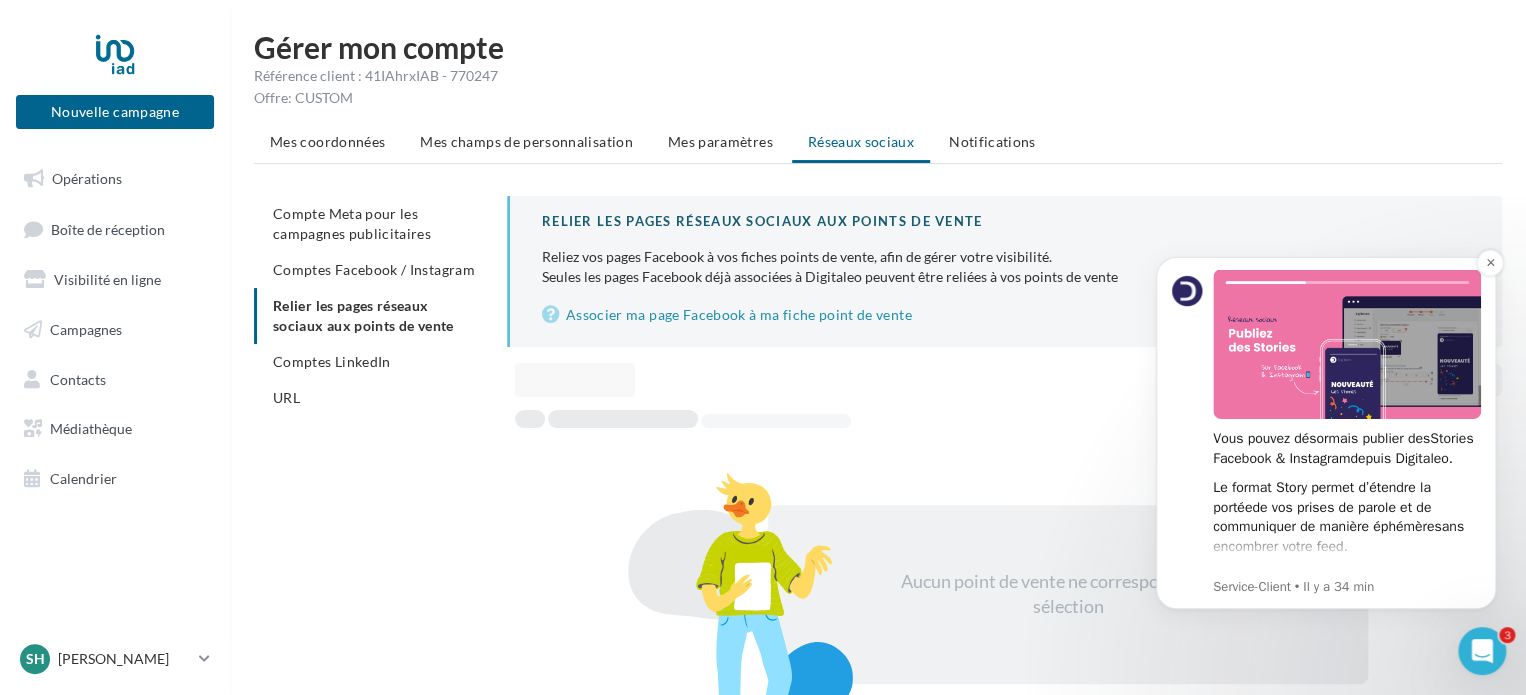scroll, scrollTop: 115, scrollLeft: 0, axis: vertical 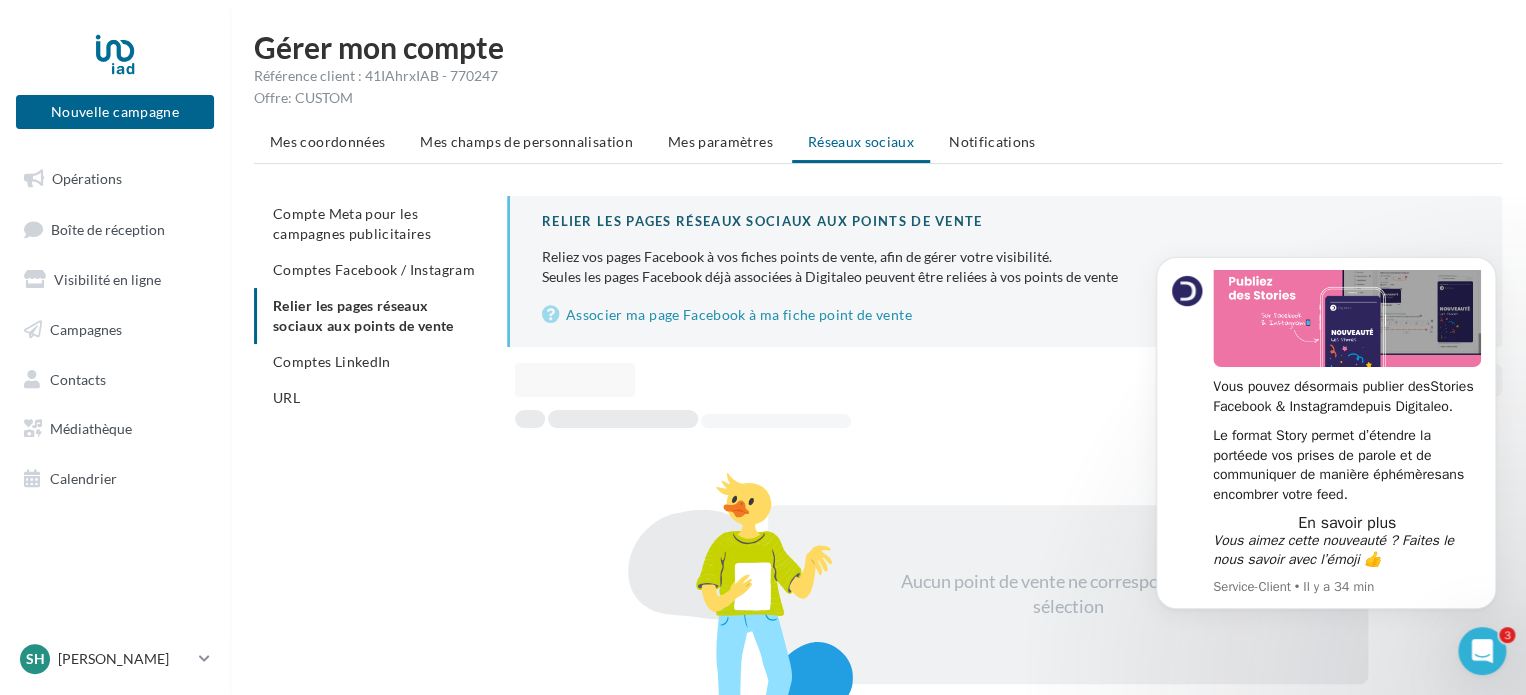 click at bounding box center [776, 421] 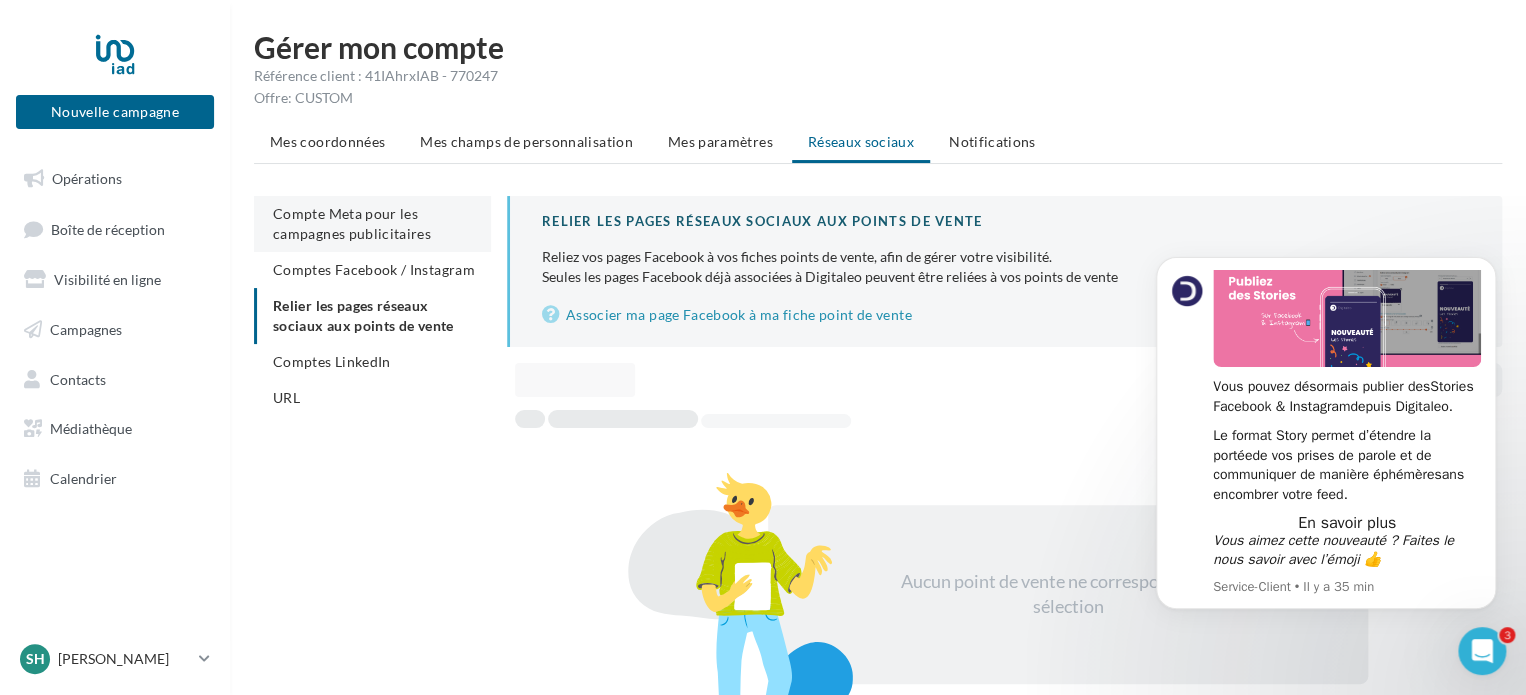 click on "Compte Meta pour les campagnes publicitaires" at bounding box center (352, 223) 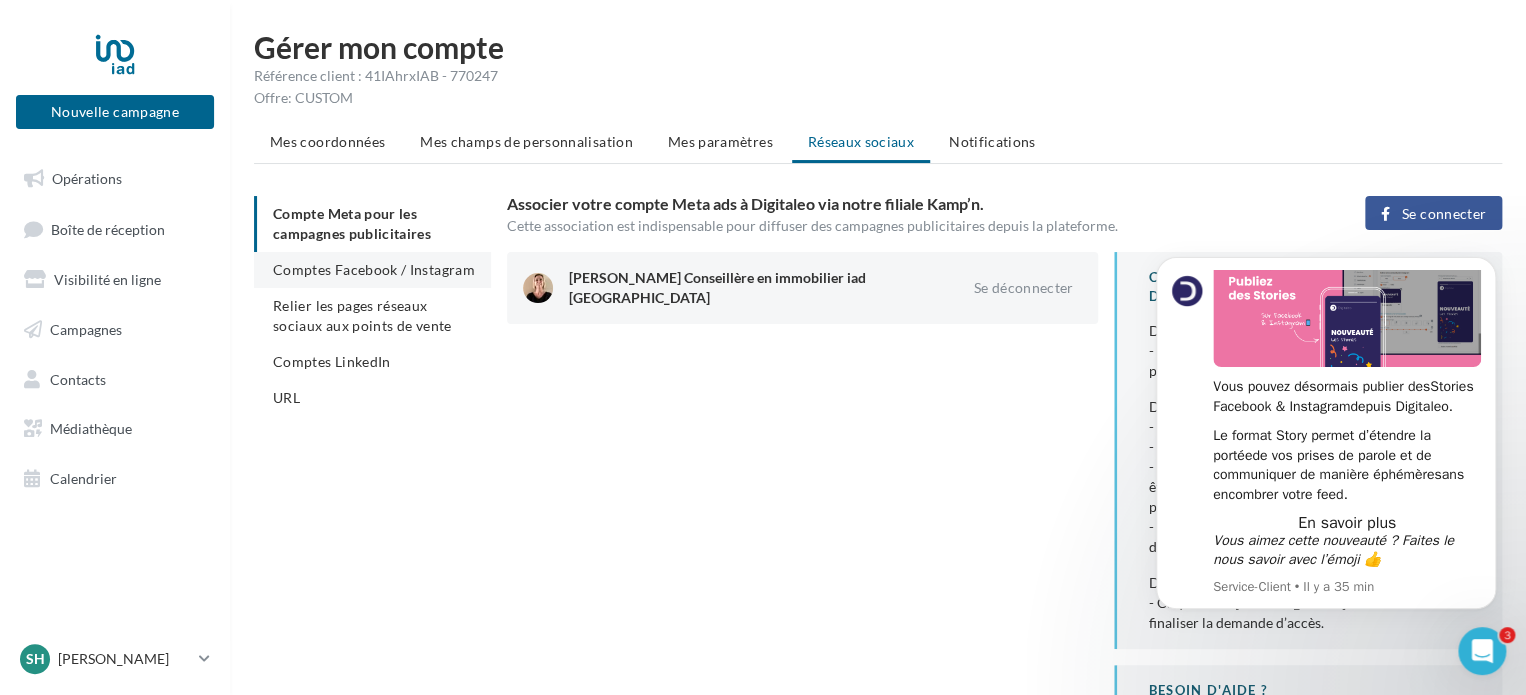 click on "Comptes Facebook / Instagram" at bounding box center [374, 269] 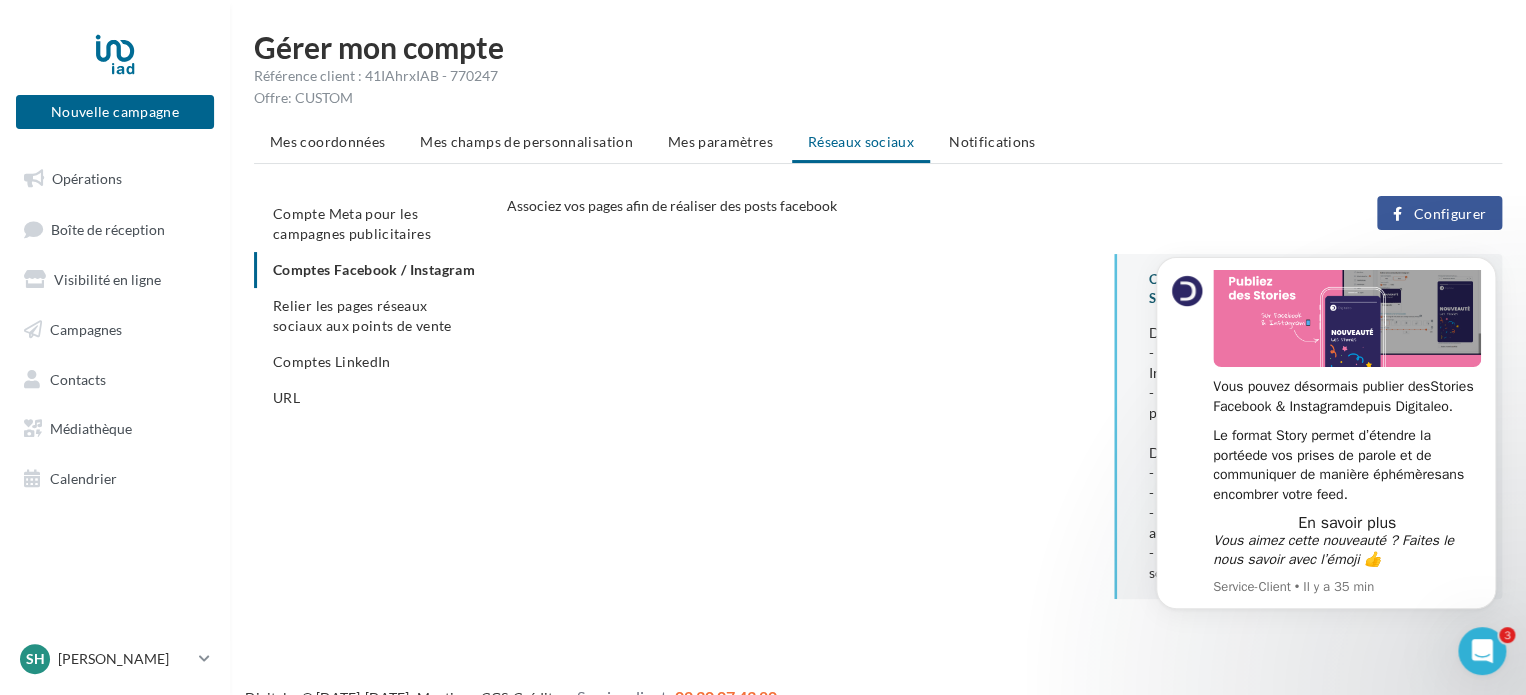 click on "Compte Meta pour les campagnes publicitaires
Comptes Facebook / Instagram
Relier les pages réseaux sociaux aux points de vente
Comptes LinkedIn
URL" at bounding box center (372, 306) 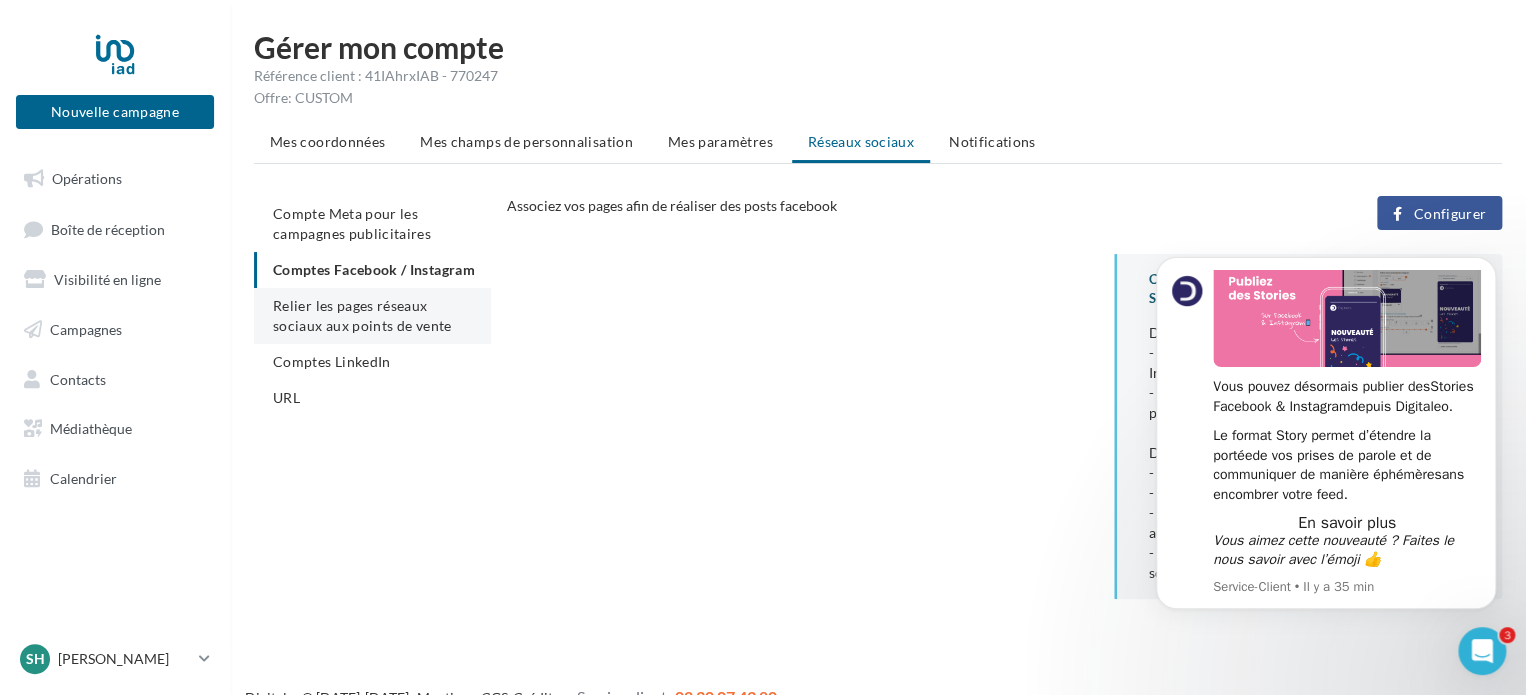 click on "Relier les pages réseaux sociaux aux points de vente" at bounding box center (372, 316) 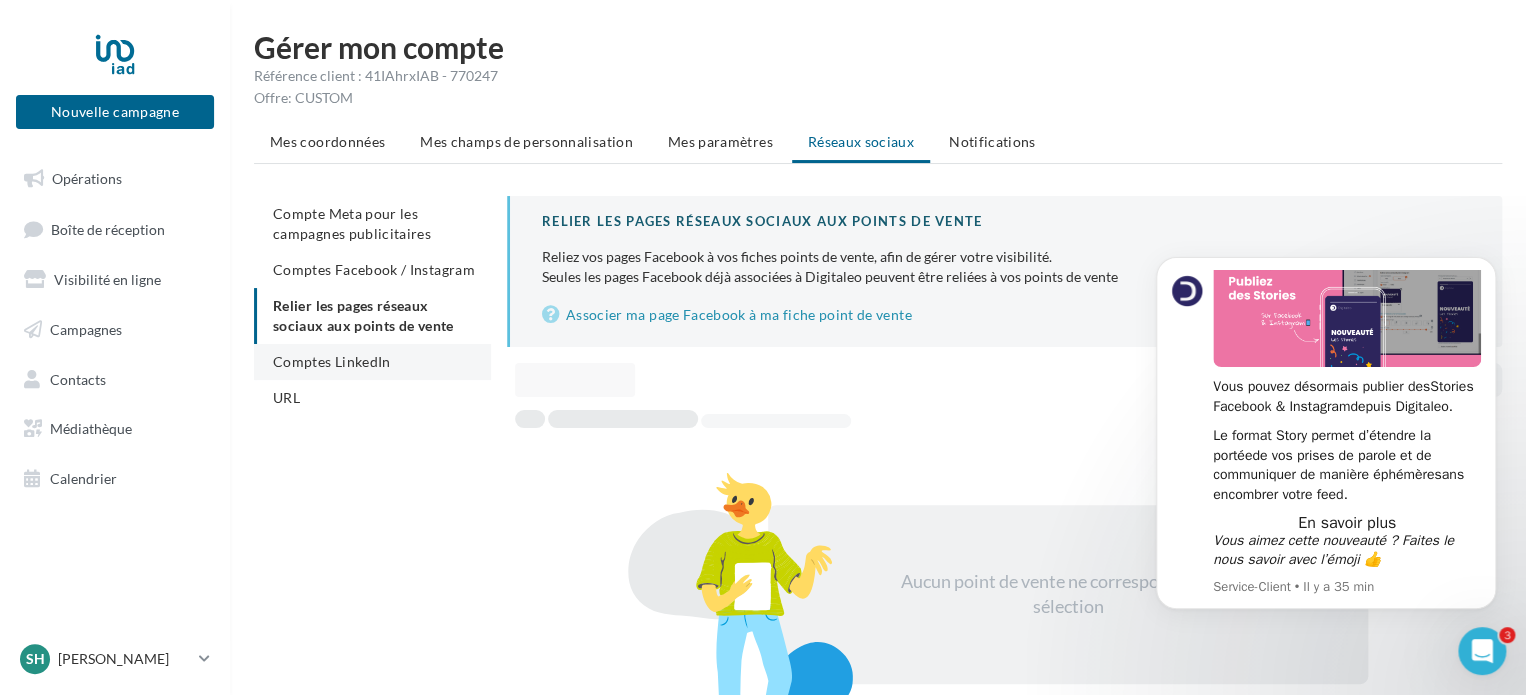 click on "Comptes LinkedIn" at bounding box center [332, 361] 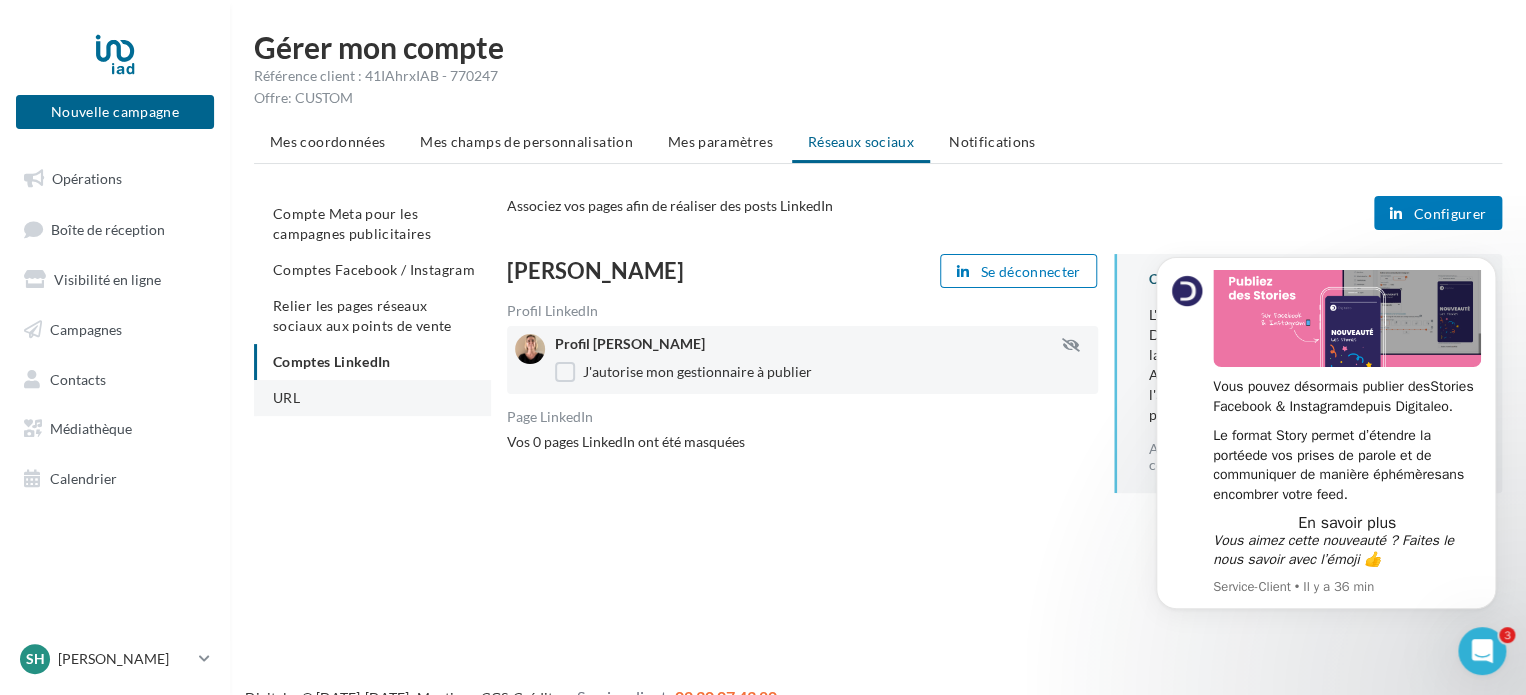 click on "URL" at bounding box center [372, 398] 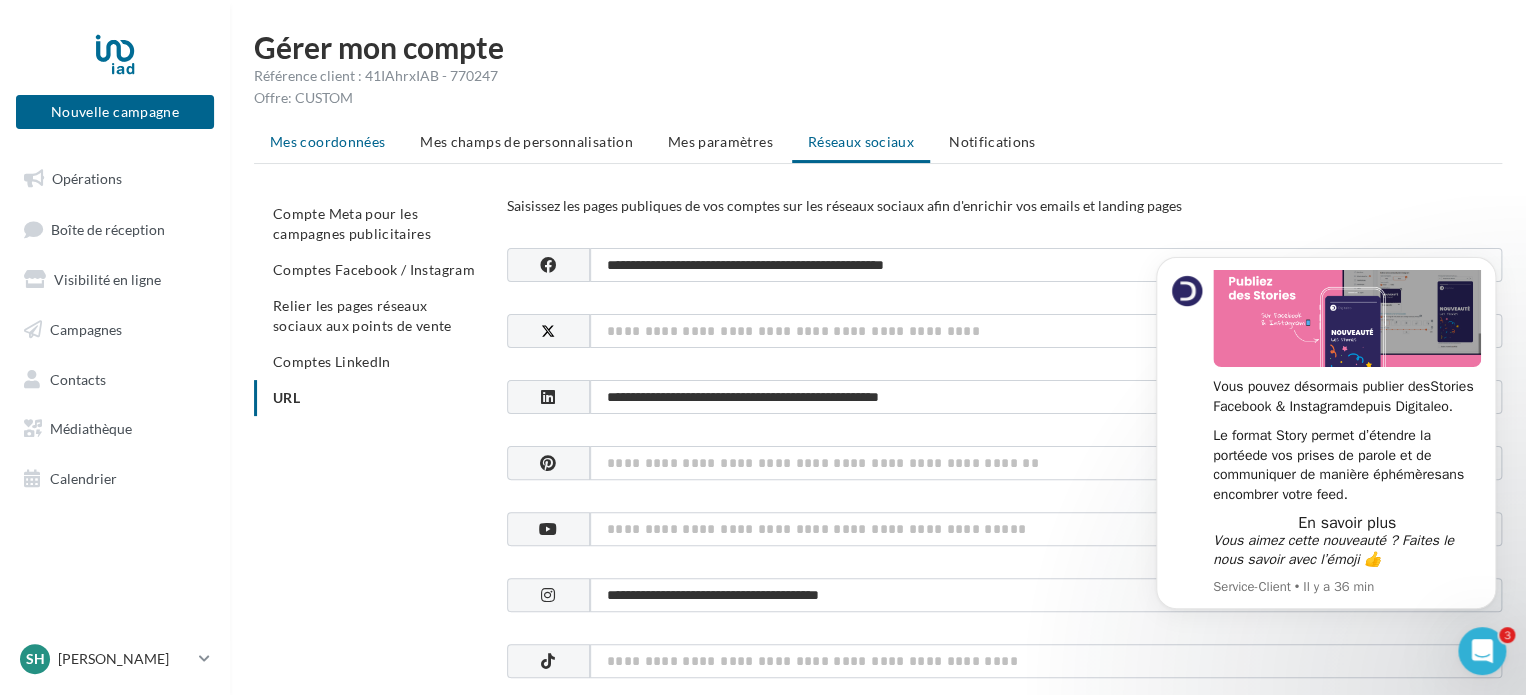 click on "Mes coordonnées" at bounding box center [327, 141] 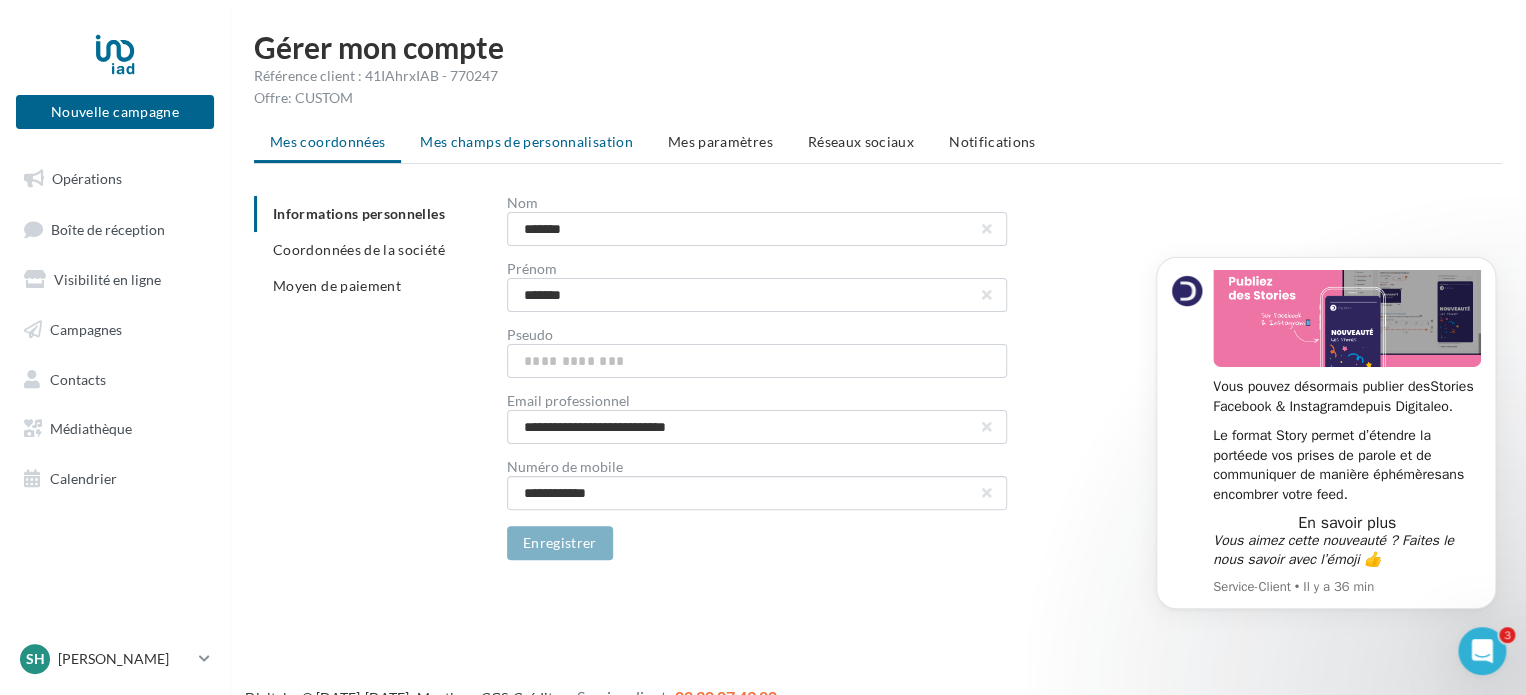 click on "Mes champs de personnalisation" at bounding box center (526, 141) 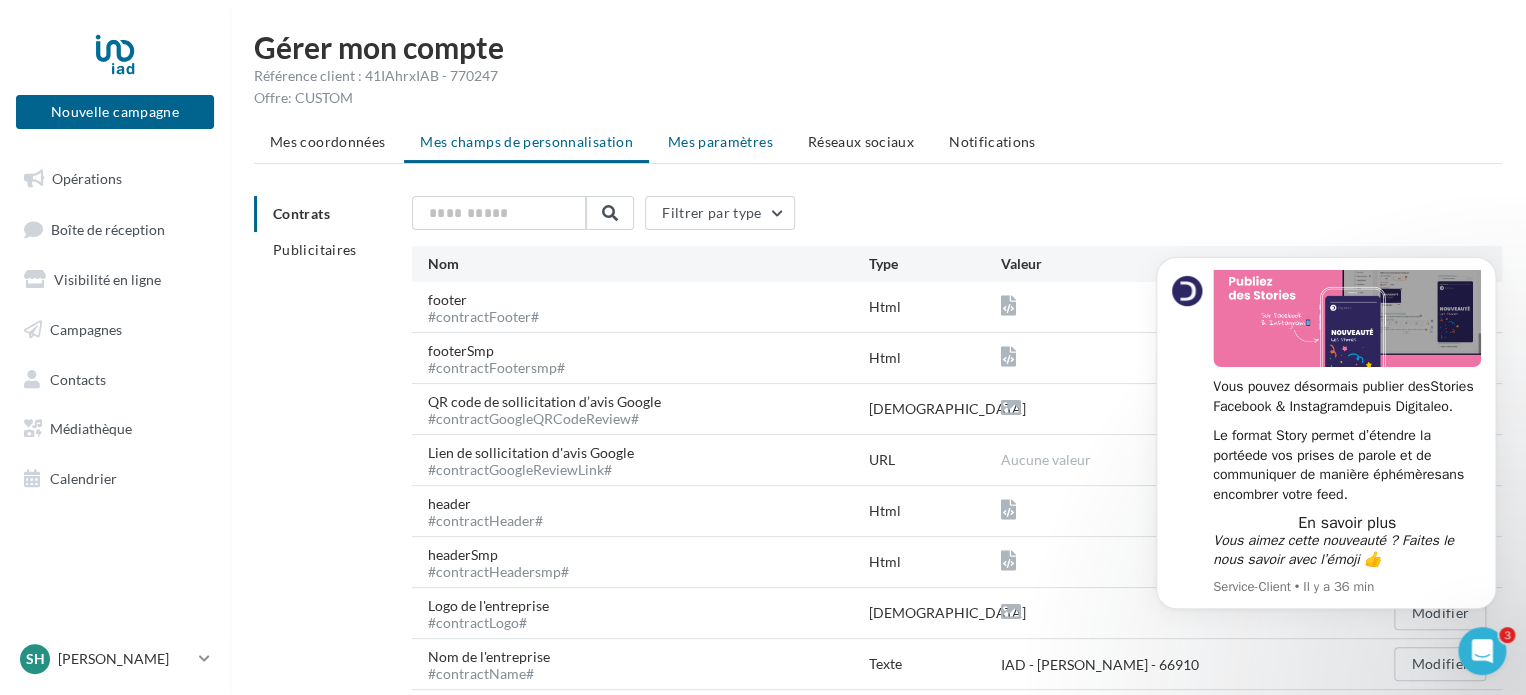 click on "Mes paramètres" at bounding box center (720, 141) 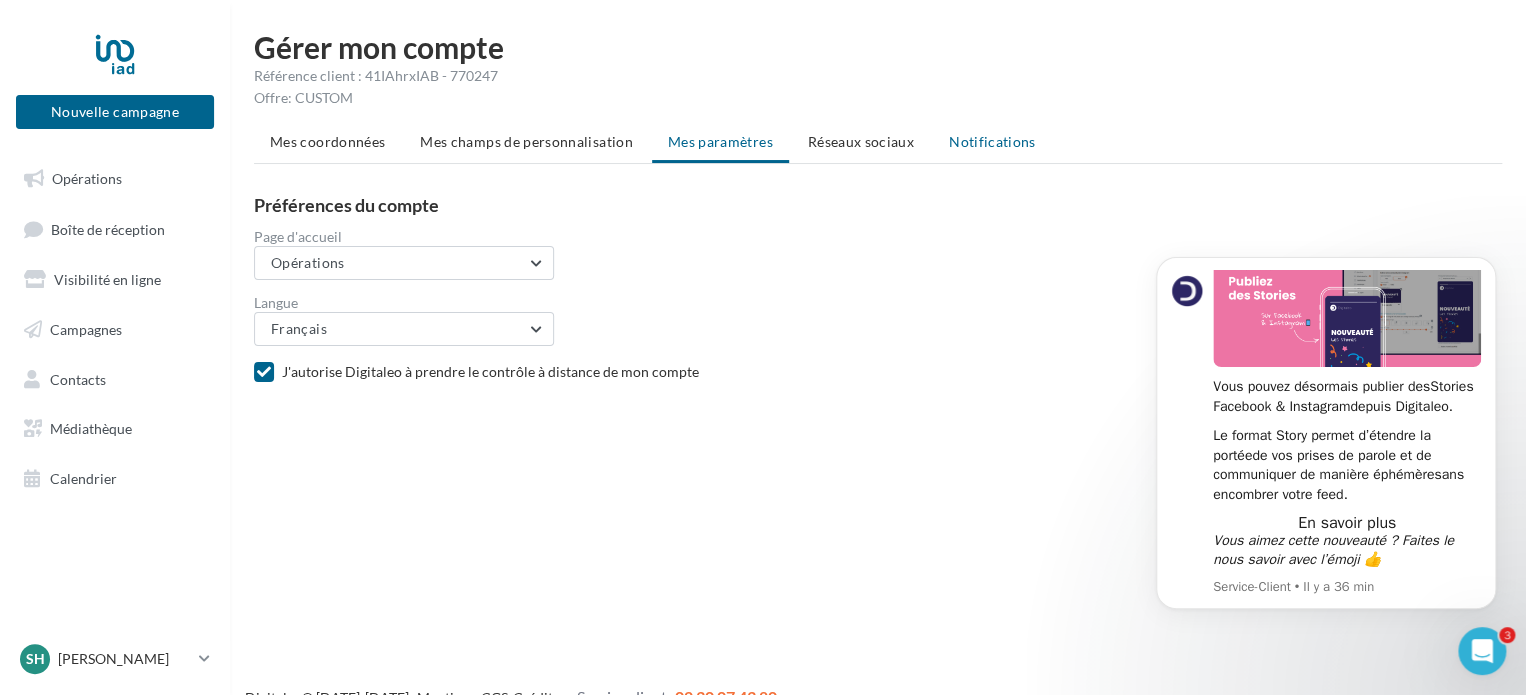 click on "Notifications" at bounding box center [992, 141] 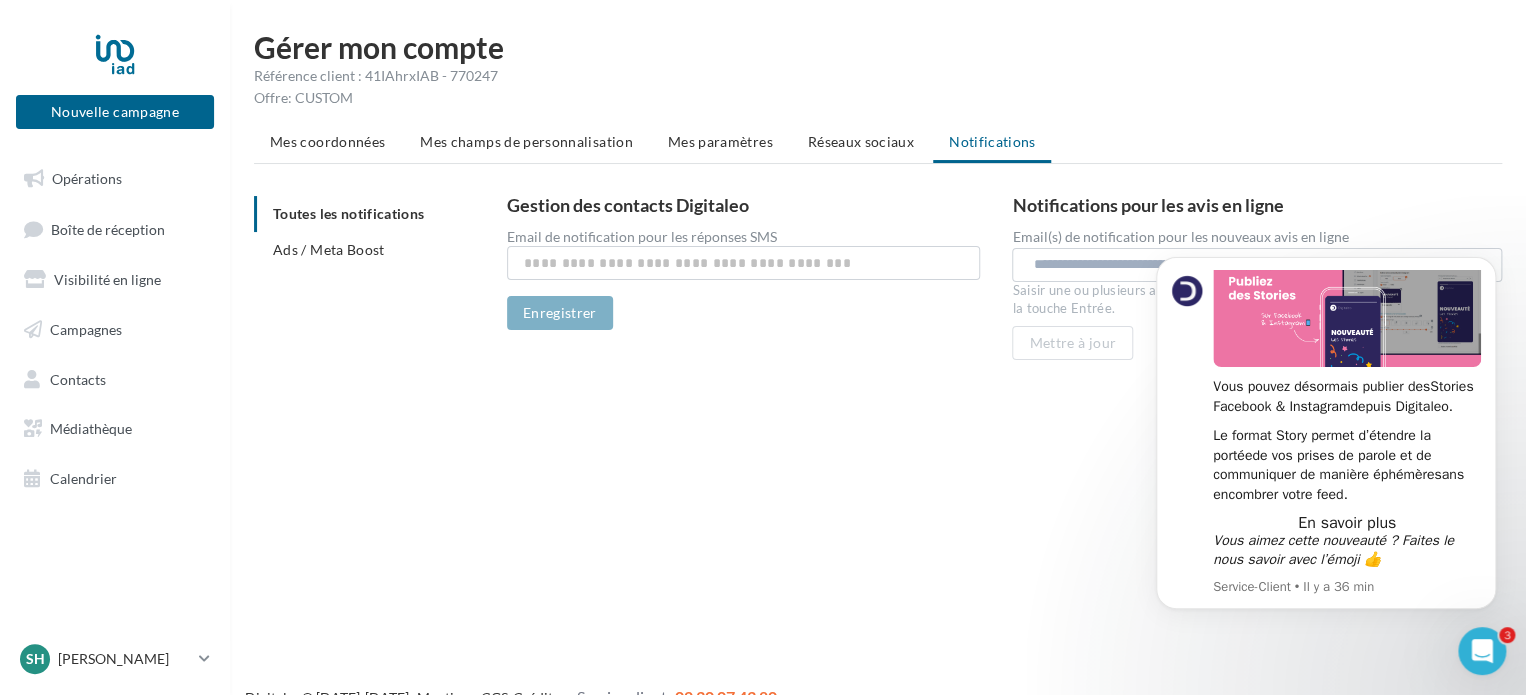 click on "Gérer mon compte
Référence client : 41IAhrxIAB - 770247
Offre: CUSTOM
Mes coordonnées
Mes champs de personnalisation
Mes paramètres
Réseaux sociaux
Notifications
Toutes les notifications
Ads / Meta Boost
Gestion des contacts Digitaleo
Email de notification pour les réponses SMS
Enregistrer
Notifications pour les avis en ligne
Email(s) de notification pour les nouveaux avis en ligne
...
Saisir une ou plusieurs adresses email. Pour valider chaque adresse, appuyer sur la touche Entrée.
Mettre à jour" at bounding box center [878, 216] 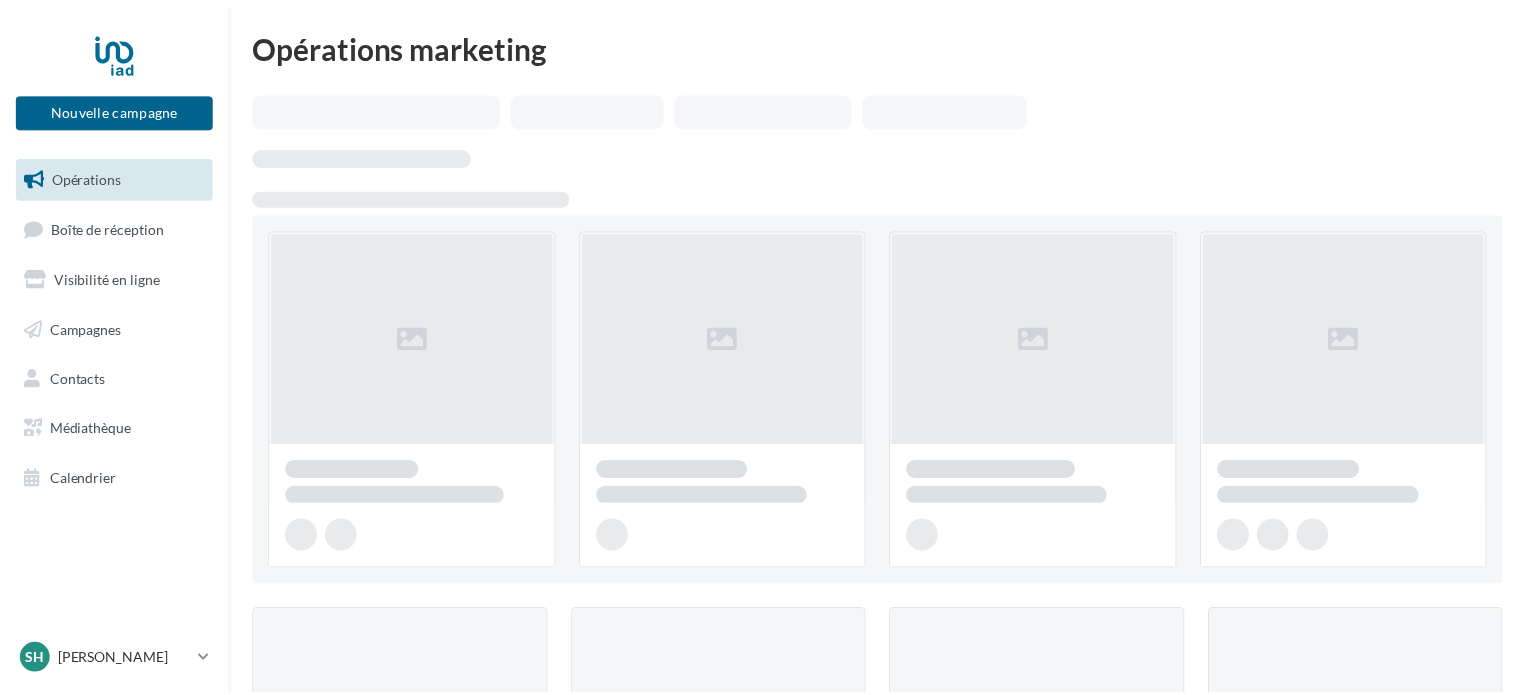 scroll, scrollTop: 0, scrollLeft: 0, axis: both 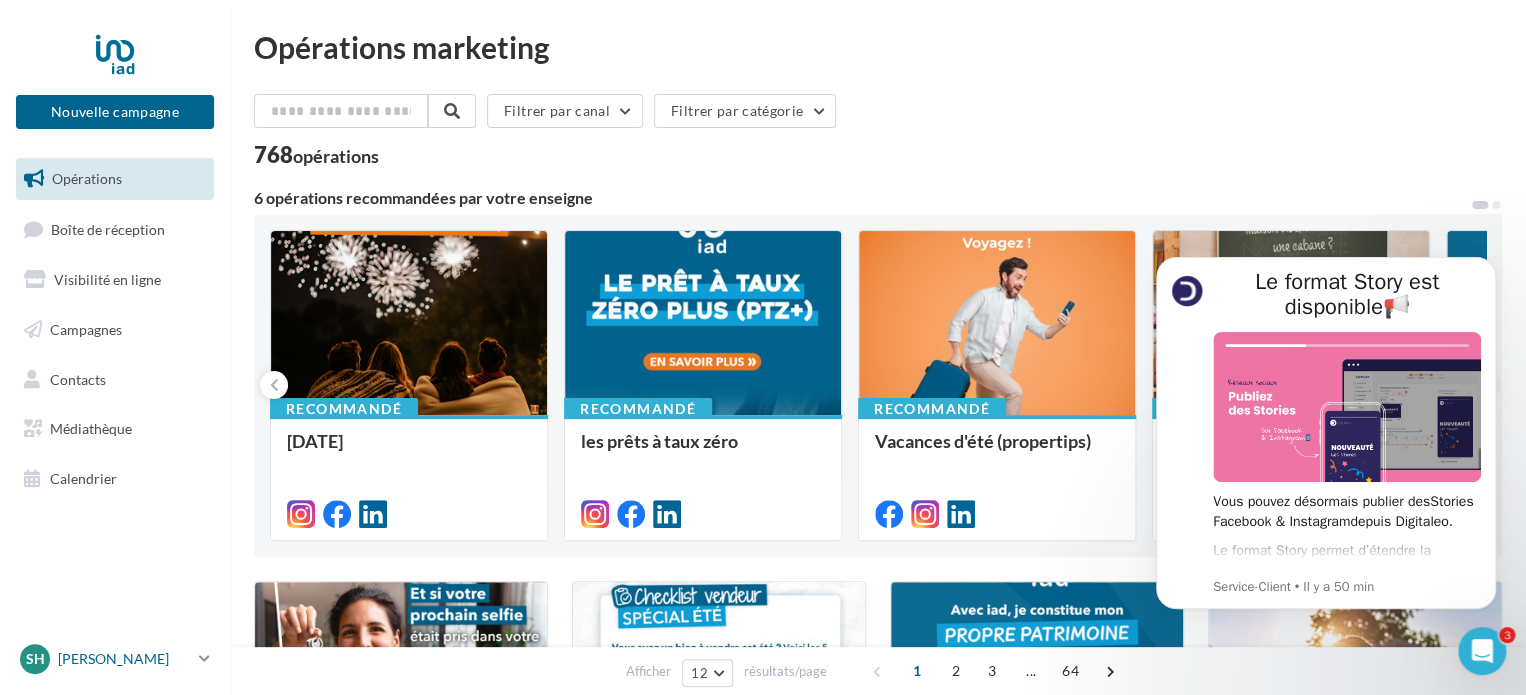 click on "[PERSON_NAME]" at bounding box center (124, 659) 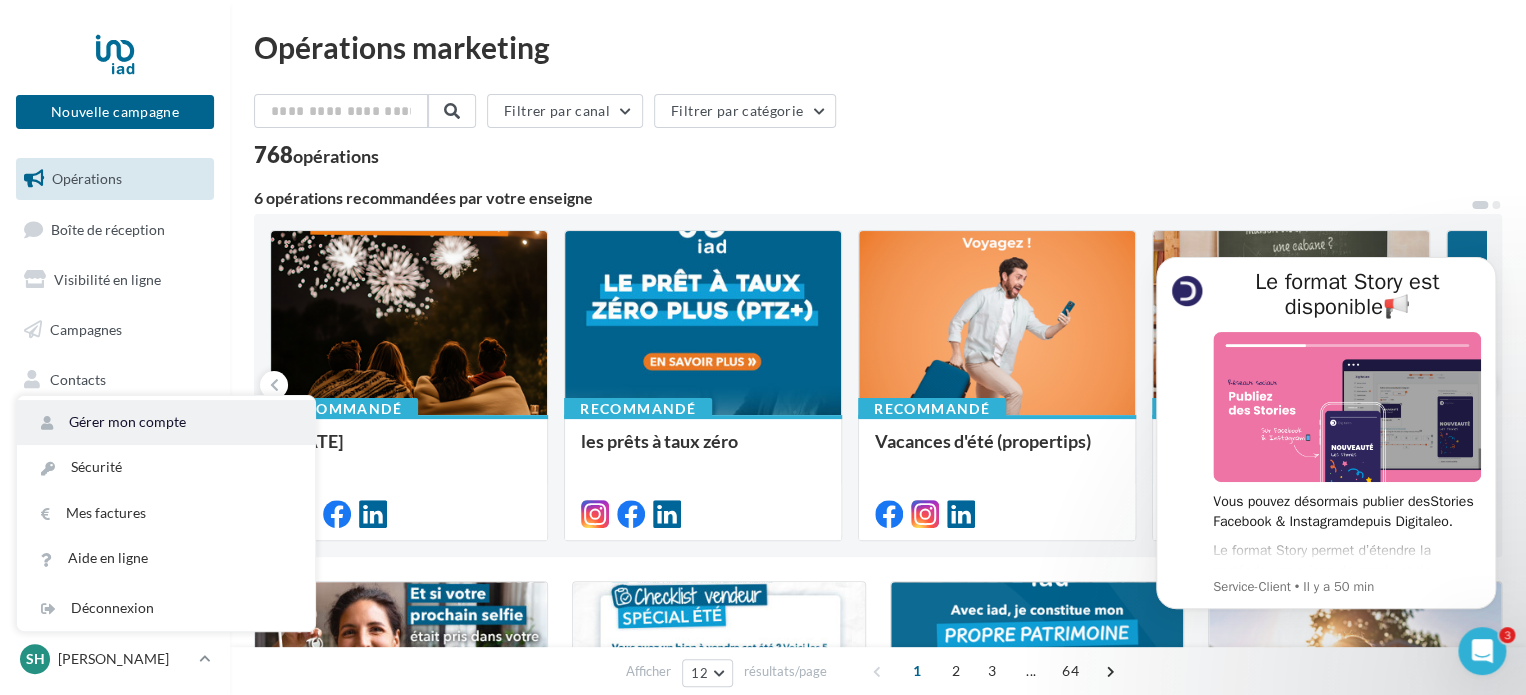 click on "Gérer mon compte" at bounding box center (166, 422) 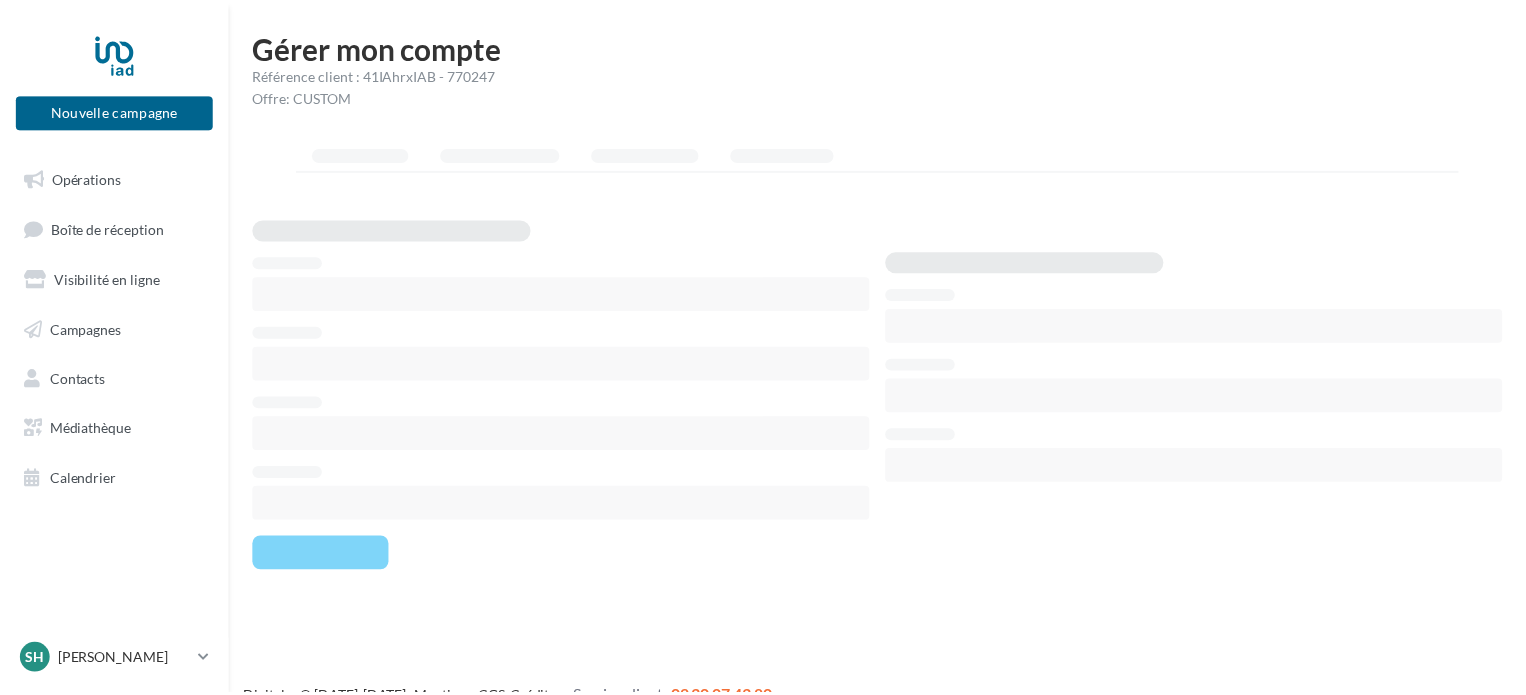 scroll, scrollTop: 0, scrollLeft: 0, axis: both 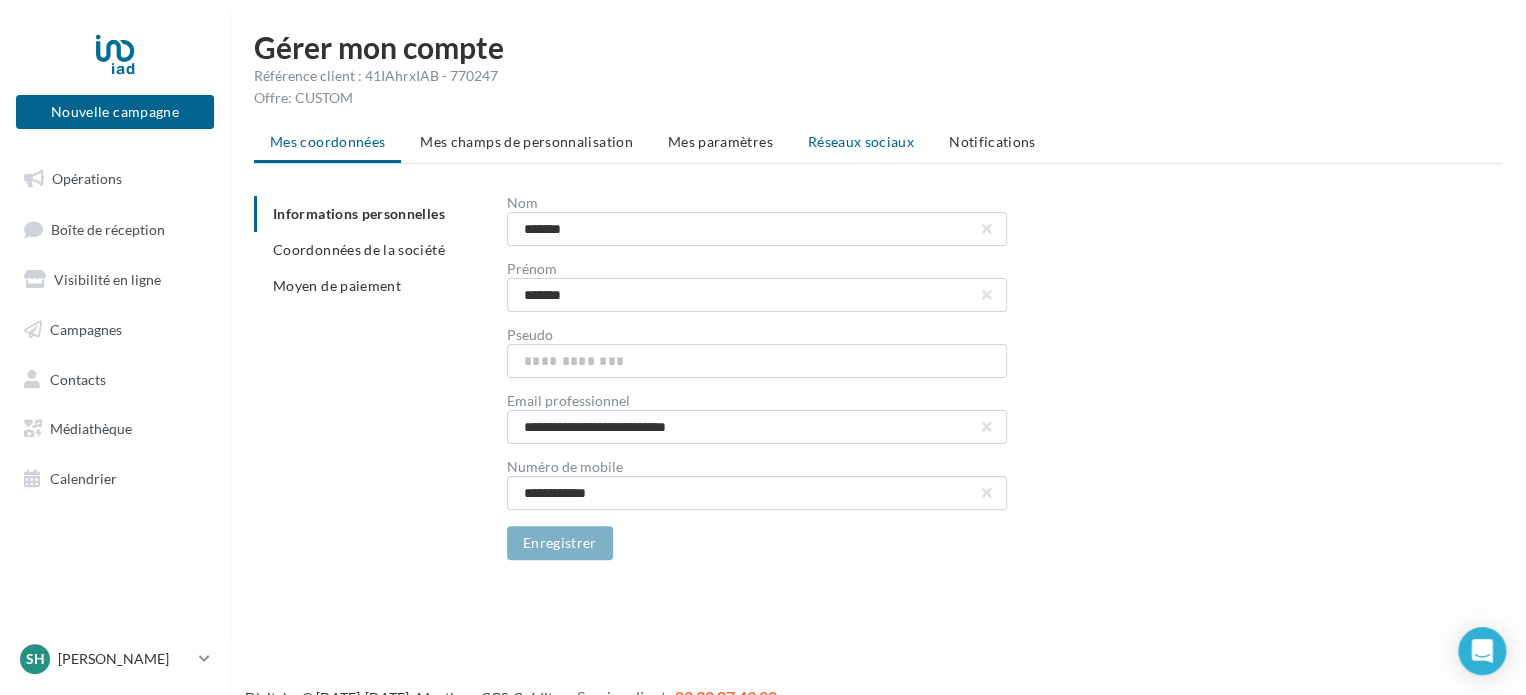 click on "Réseaux sociaux" at bounding box center [861, 141] 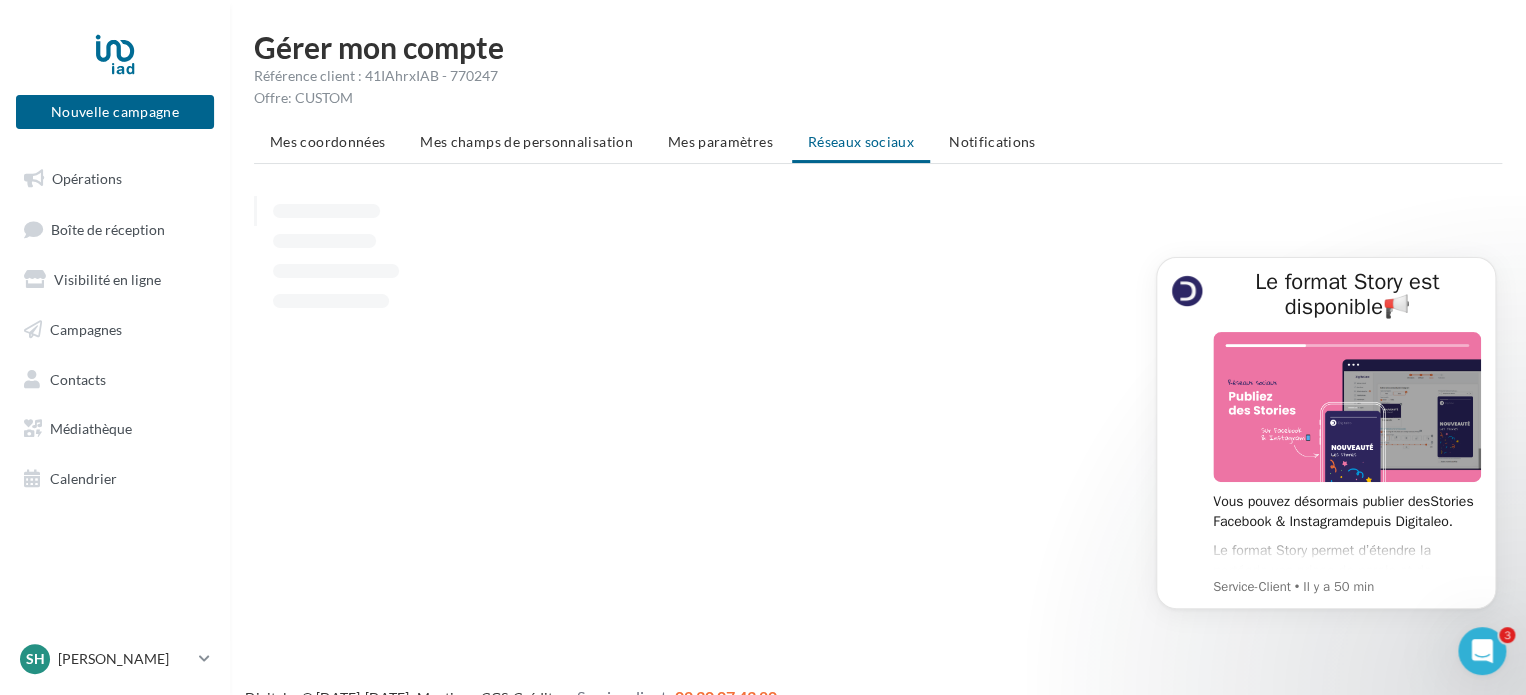 scroll, scrollTop: 0, scrollLeft: 0, axis: both 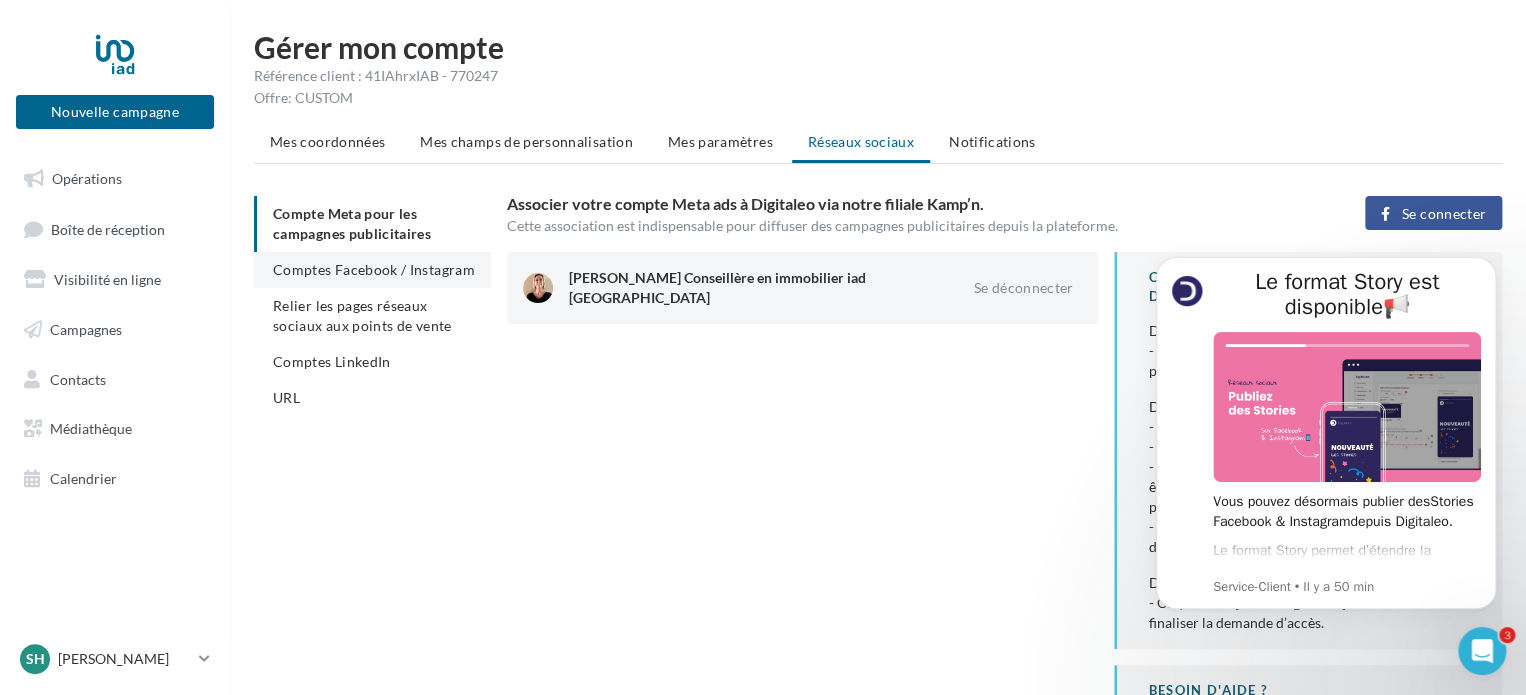 click on "Comptes Facebook / Instagram" at bounding box center [374, 269] 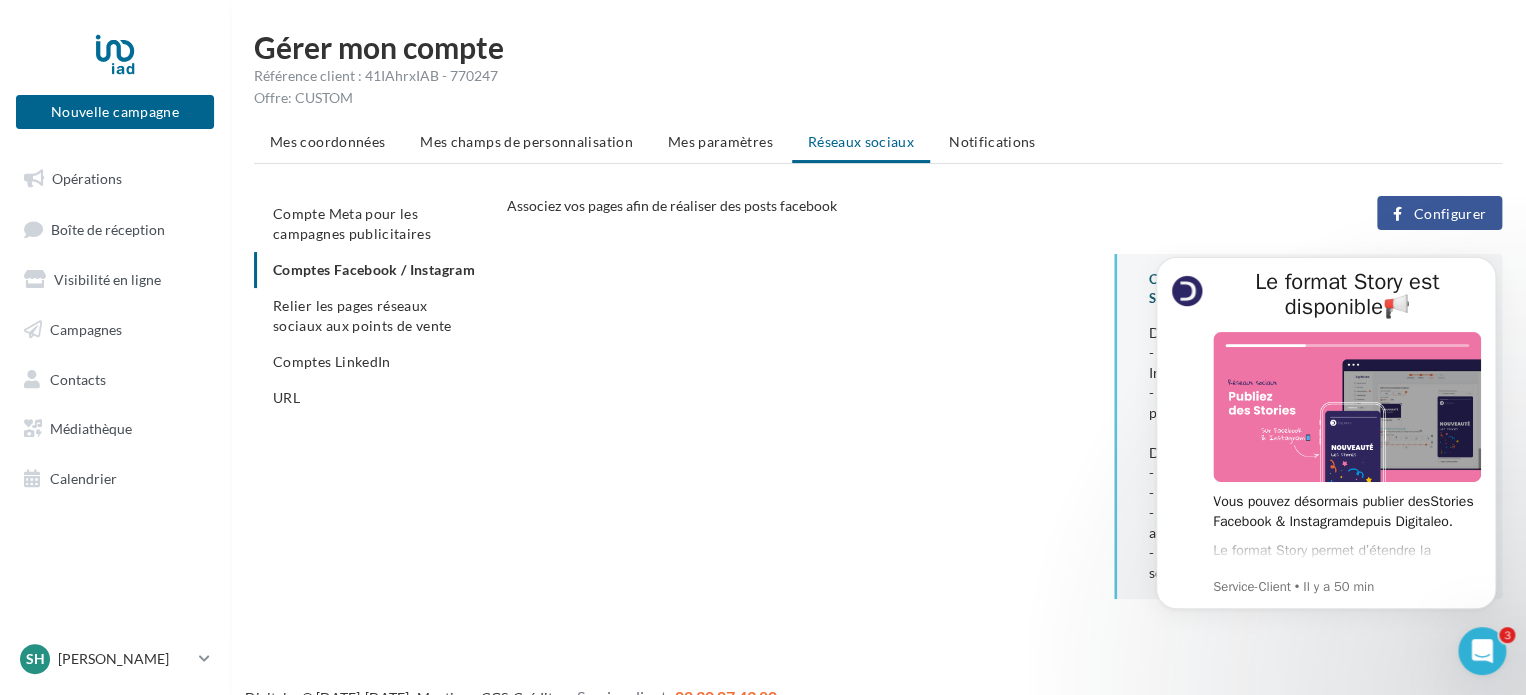 click on "Configurer" at bounding box center (1449, 214) 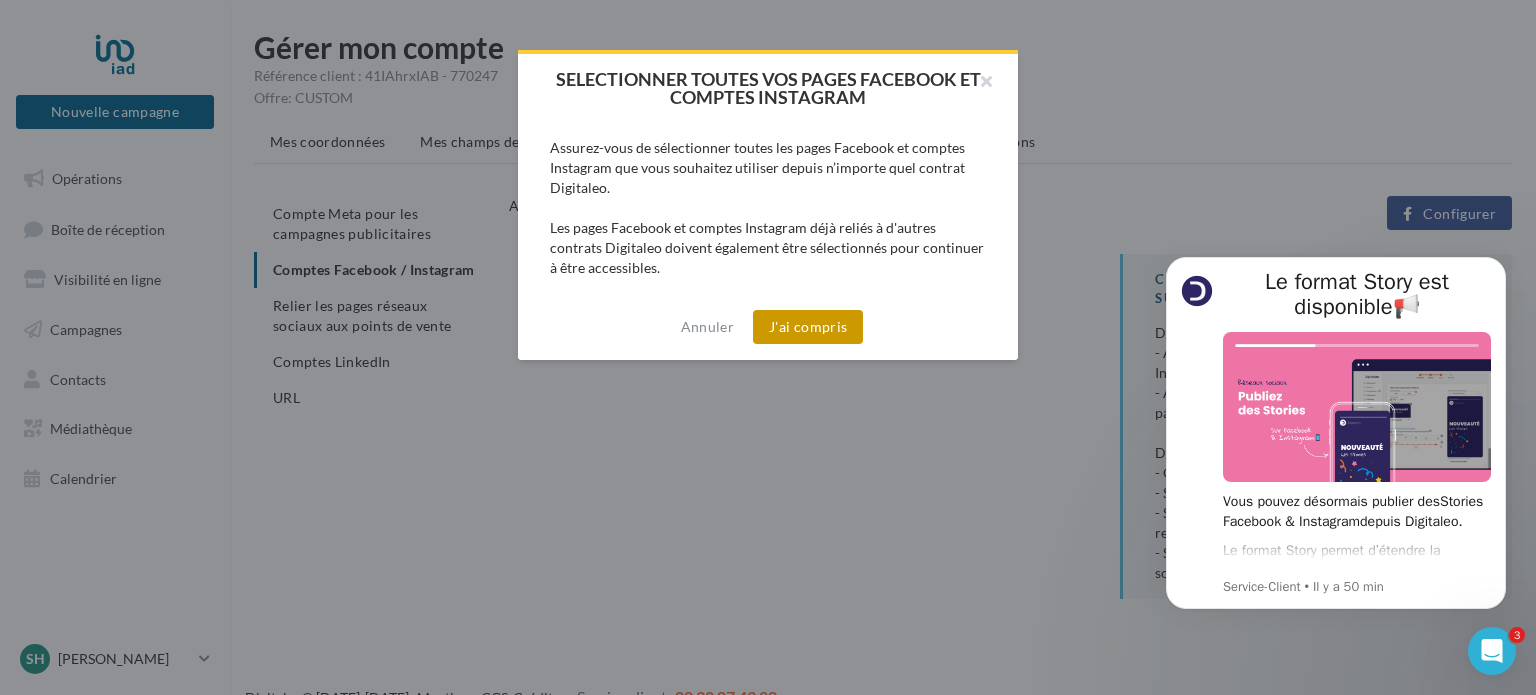 click on "J'ai compris" at bounding box center [808, 327] 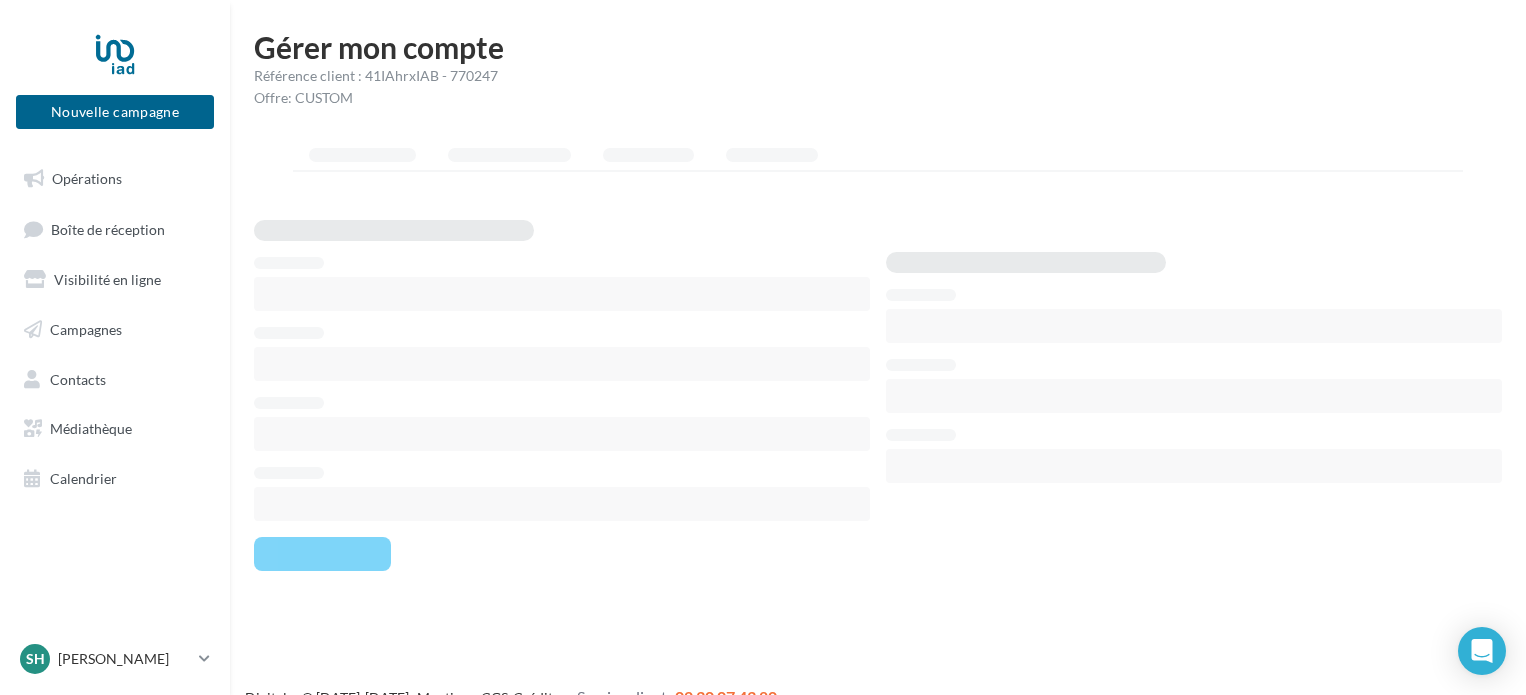 scroll, scrollTop: 0, scrollLeft: 0, axis: both 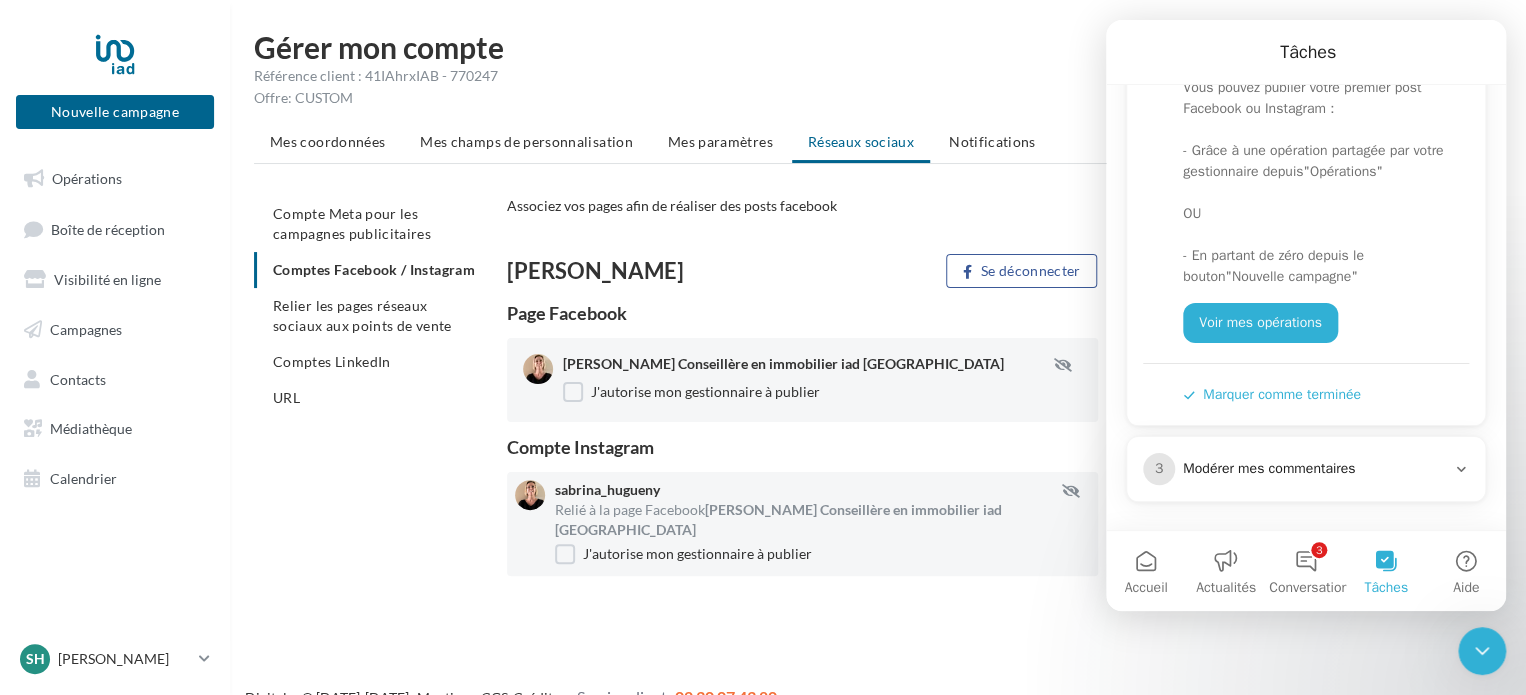 click at bounding box center [1482, 651] 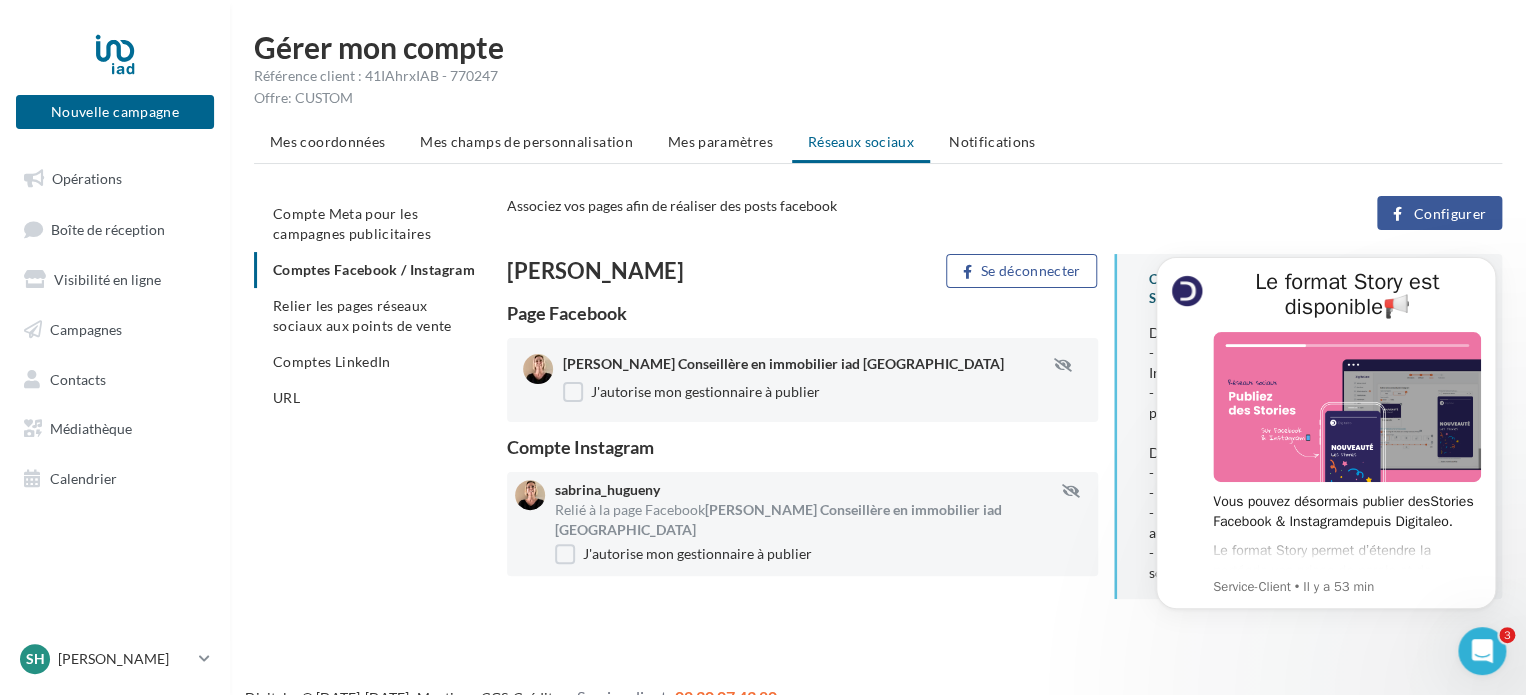 scroll, scrollTop: 0, scrollLeft: 0, axis: both 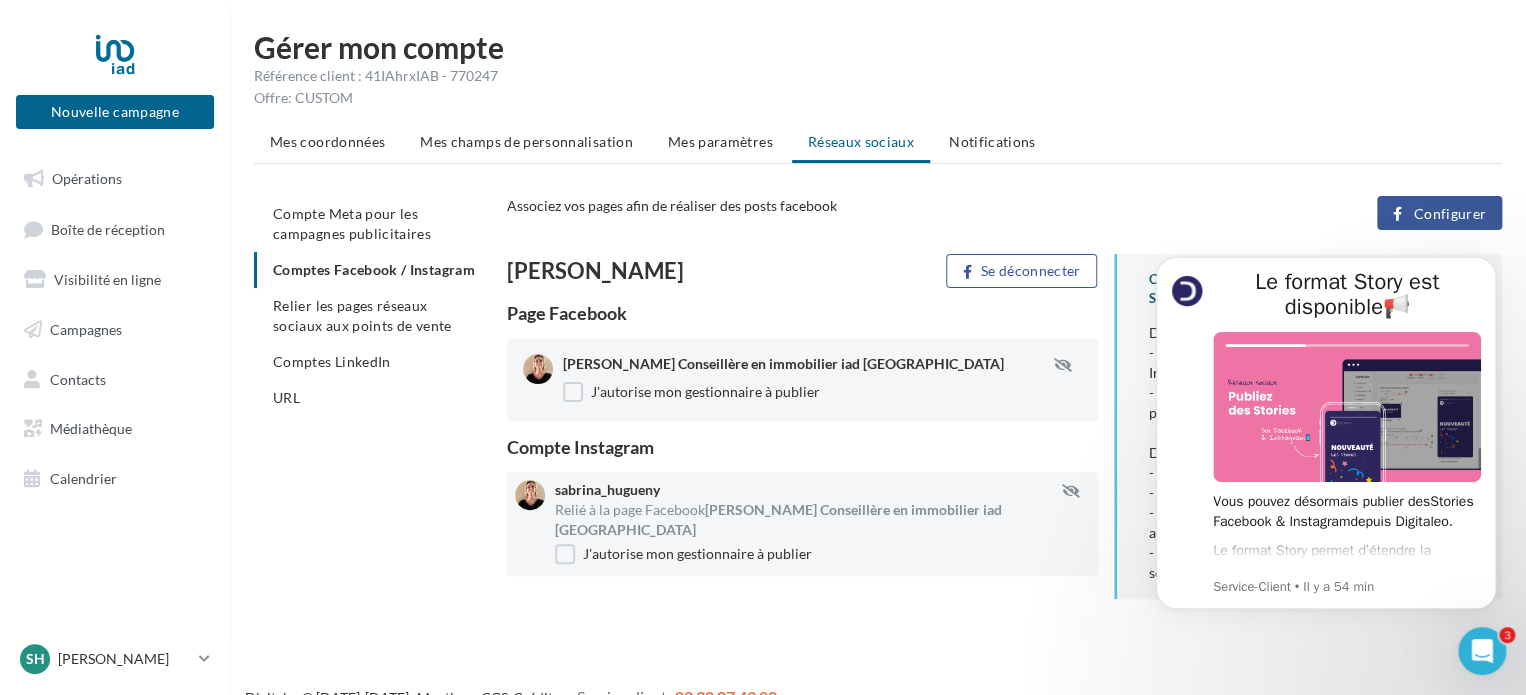 drag, startPoint x: 921, startPoint y: 7, endPoint x: 318, endPoint y: 476, distance: 763.91754 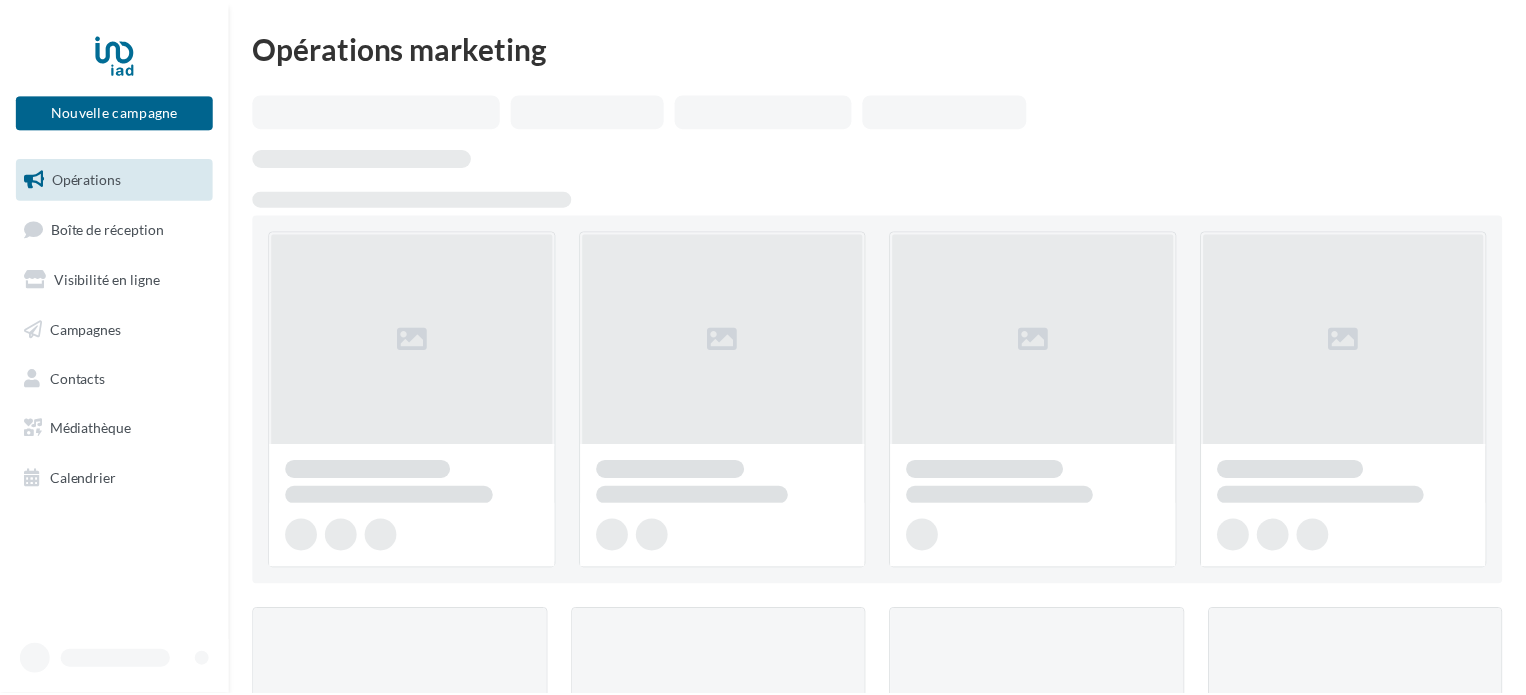 scroll, scrollTop: 0, scrollLeft: 0, axis: both 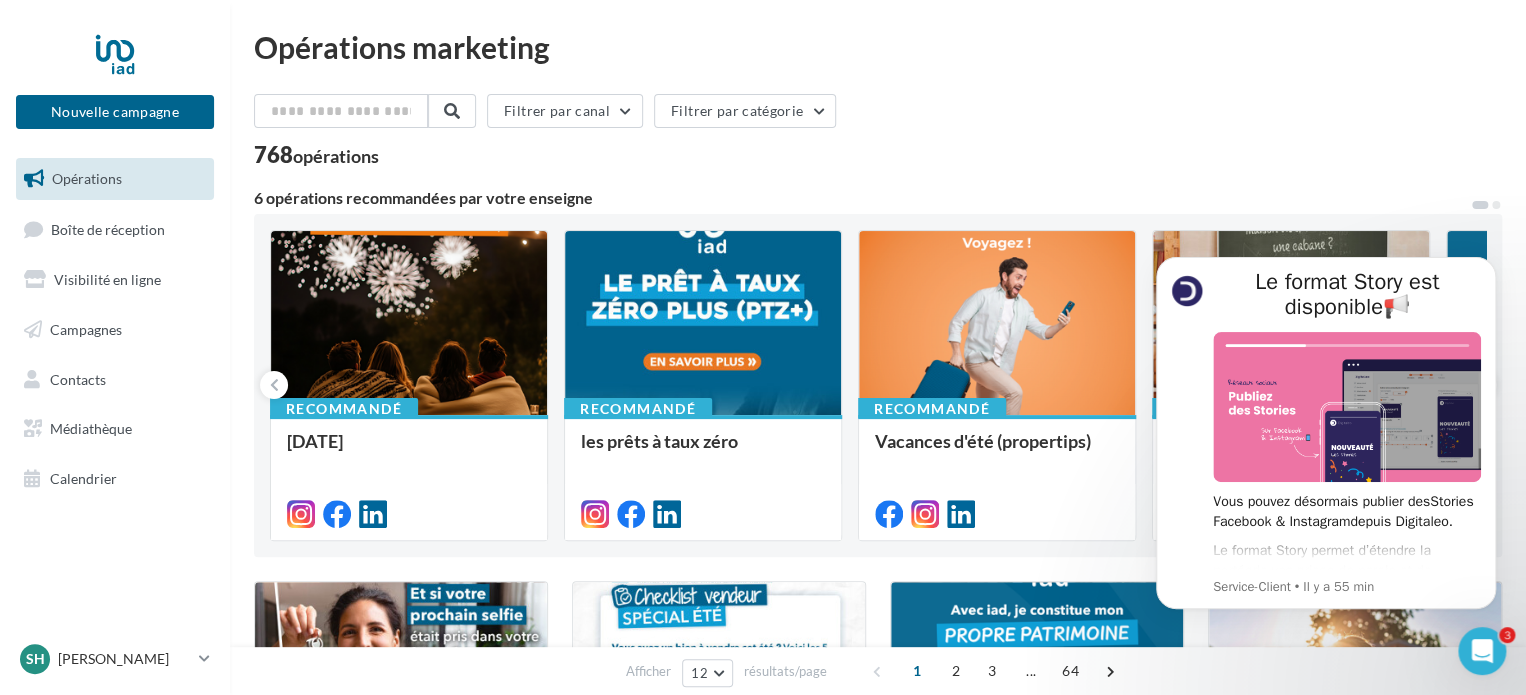 drag, startPoint x: 1422, startPoint y: 0, endPoint x: 1056, endPoint y: 74, distance: 373.40594 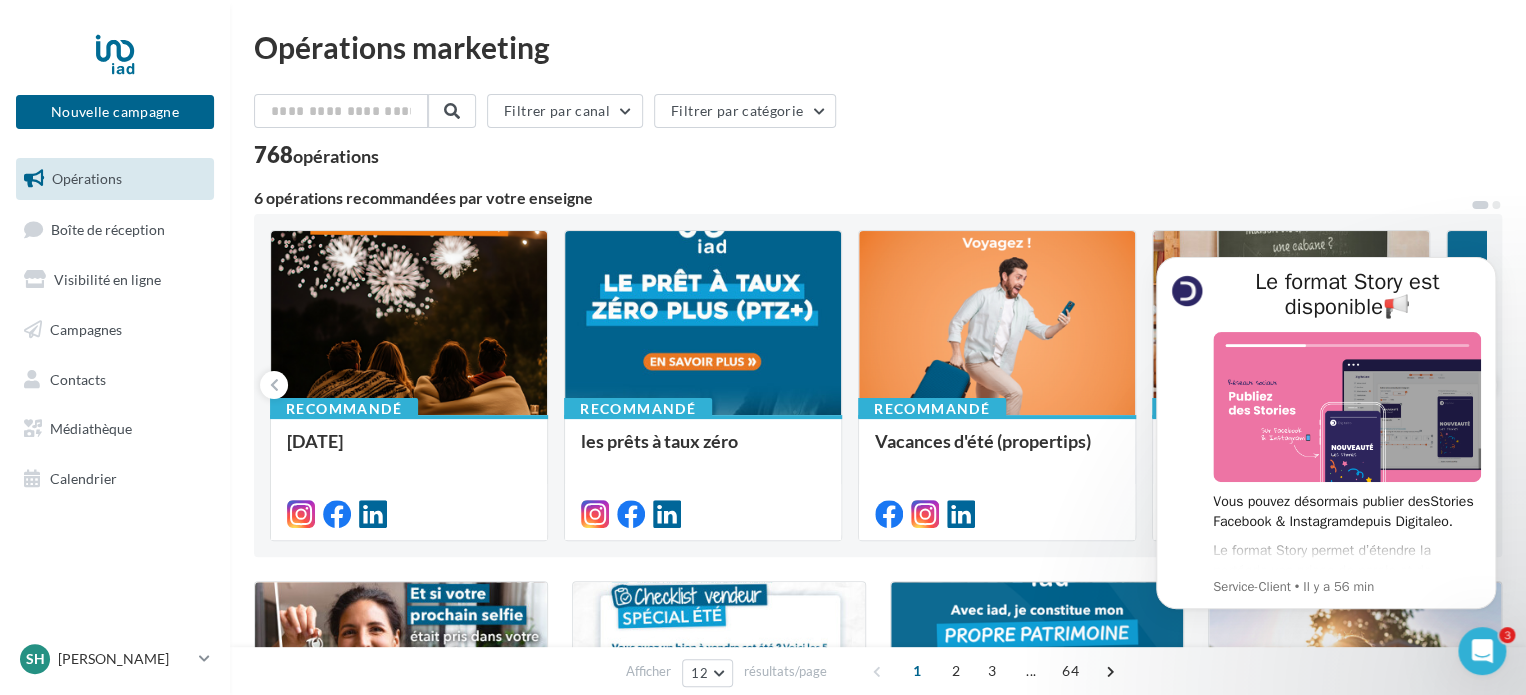 click on "768
opérations" at bounding box center (878, 157) 